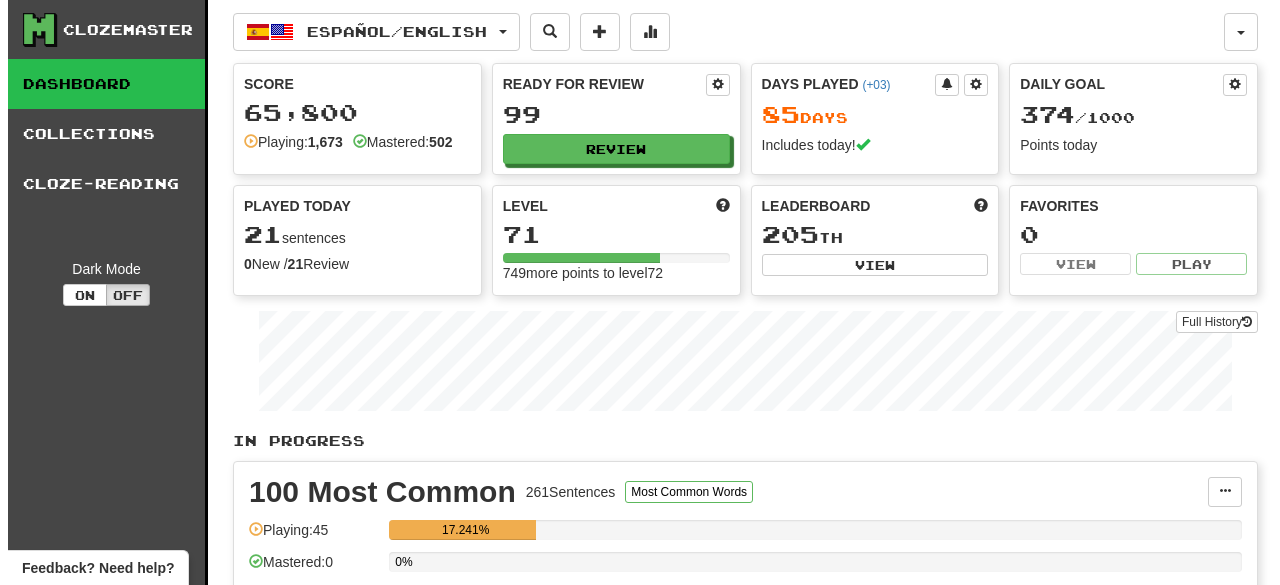 scroll, scrollTop: 0, scrollLeft: 0, axis: both 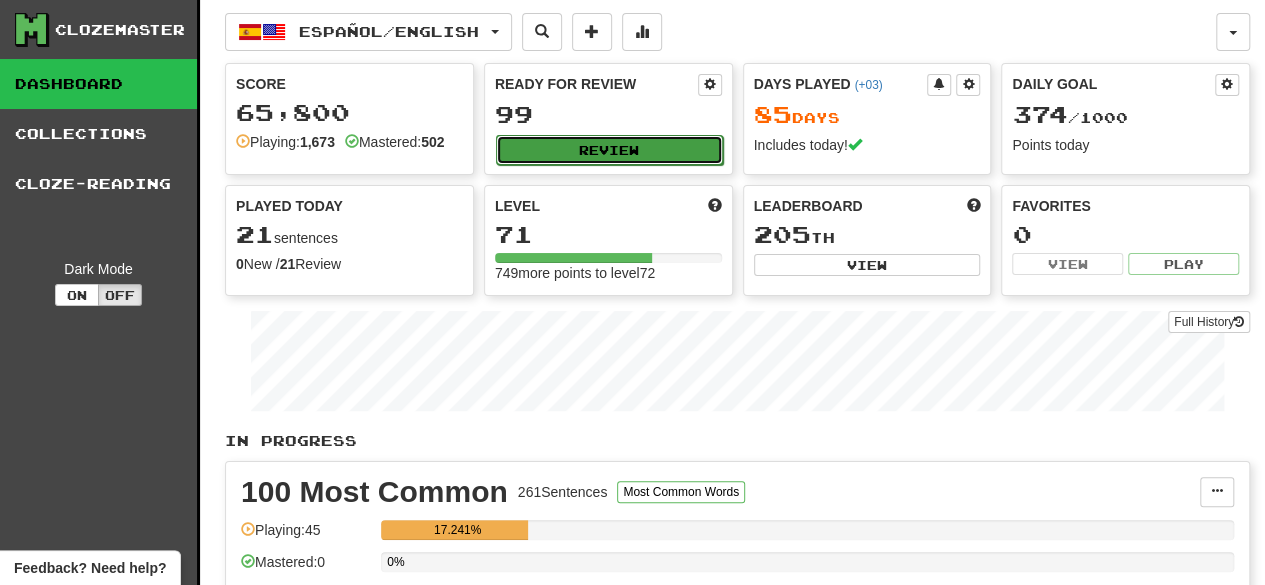 click on "Review" at bounding box center (609, 150) 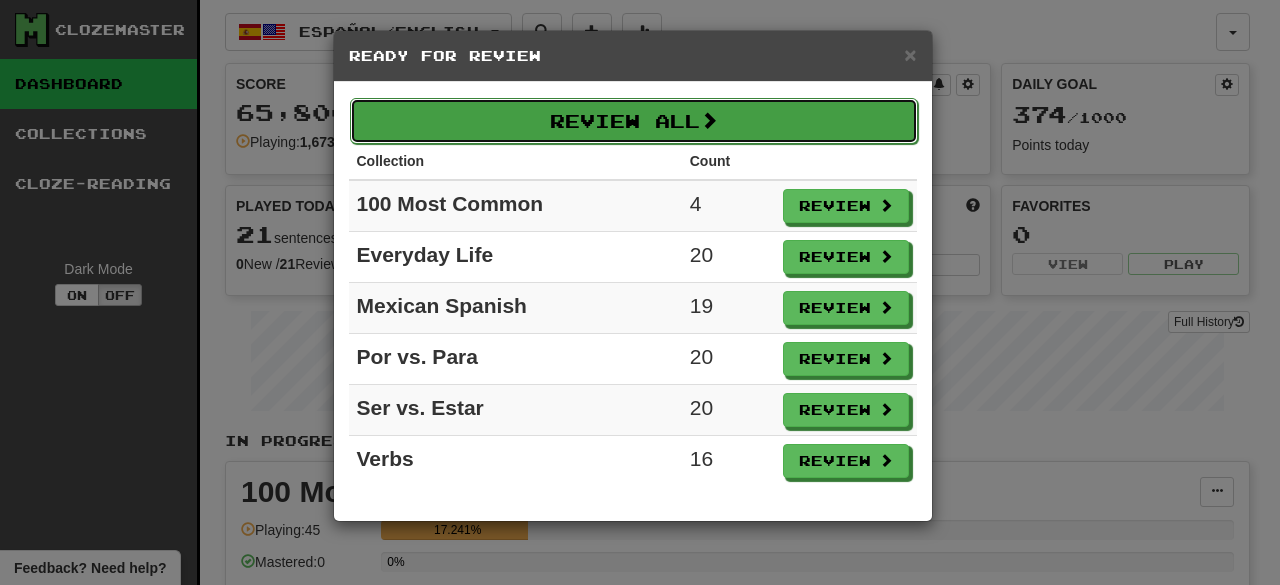 click on "Review All" at bounding box center [634, 121] 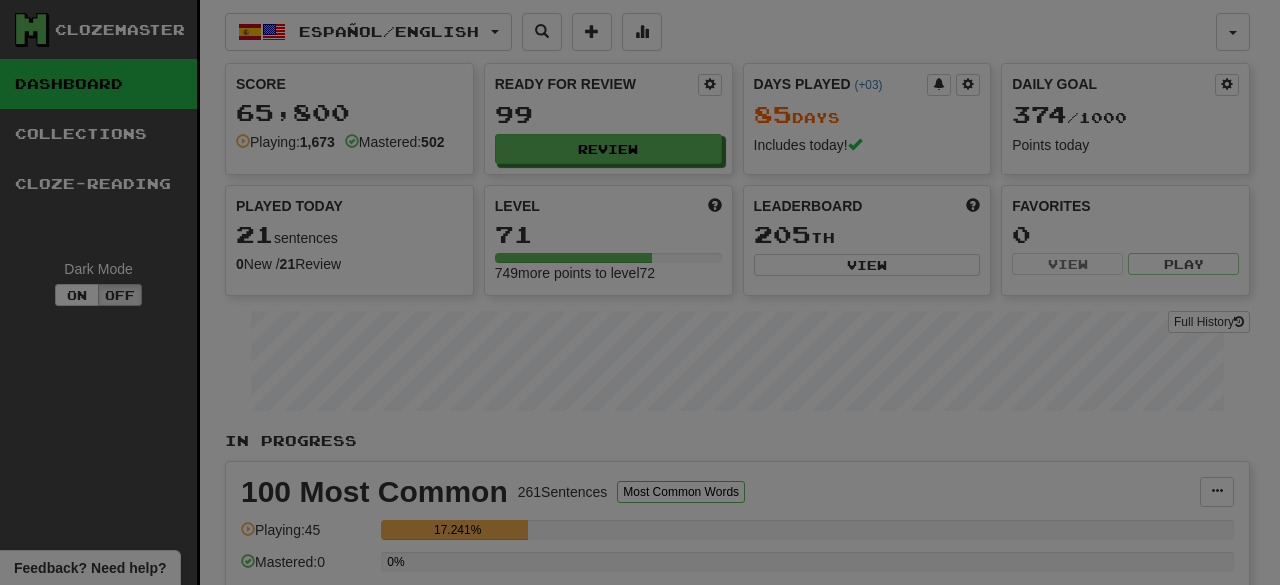 select on "**" 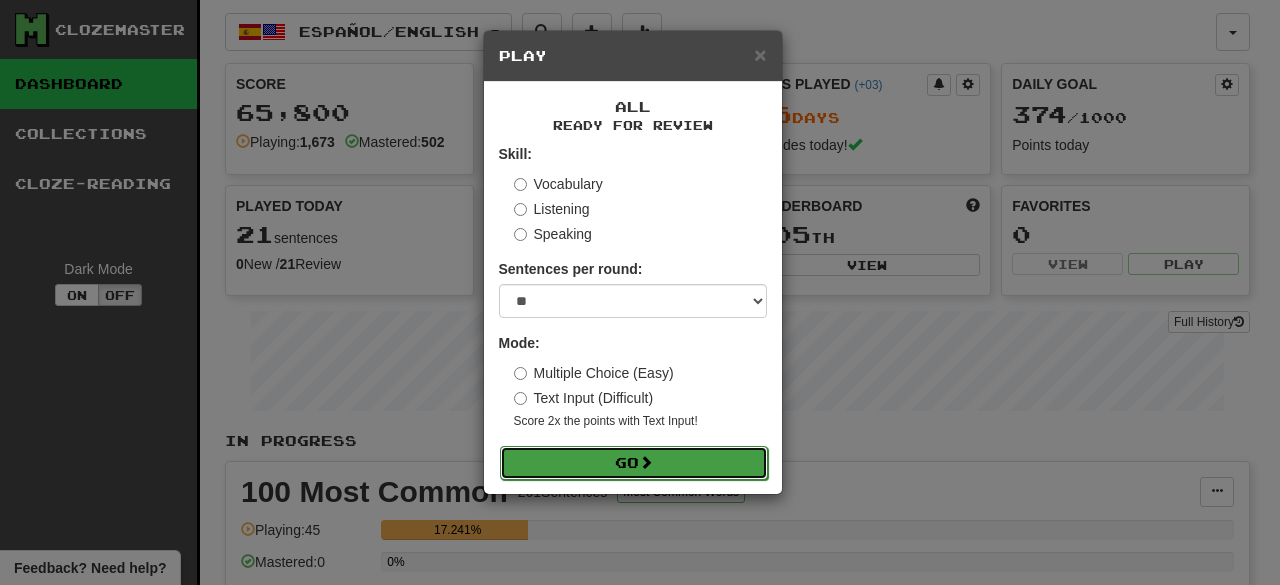 click on "Go" at bounding box center (634, 463) 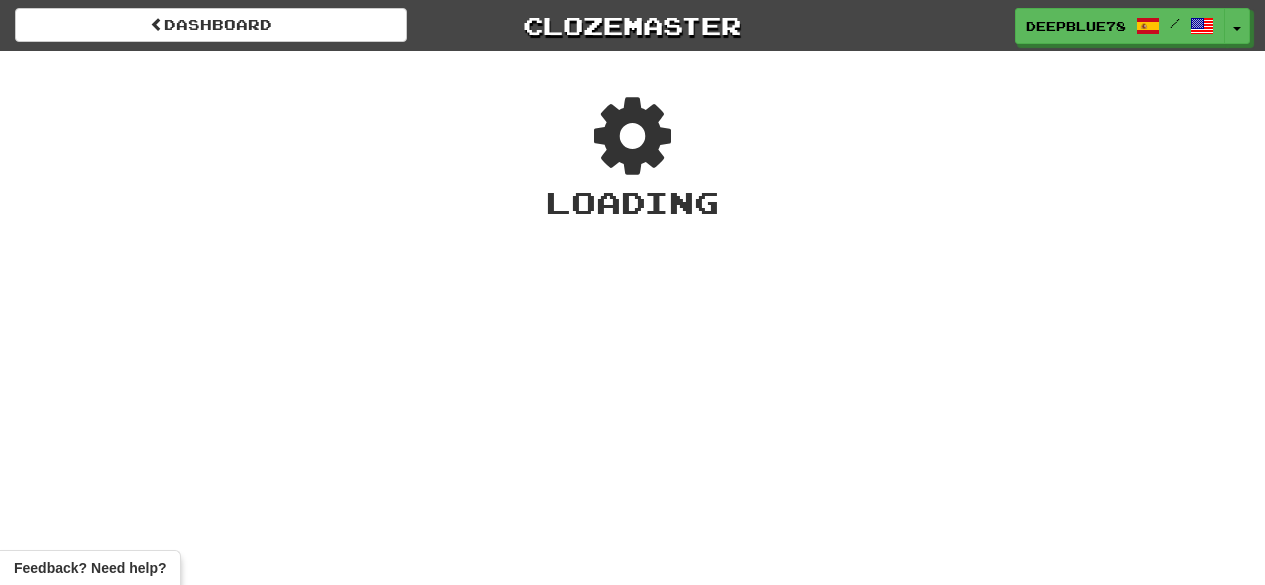 scroll, scrollTop: 0, scrollLeft: 0, axis: both 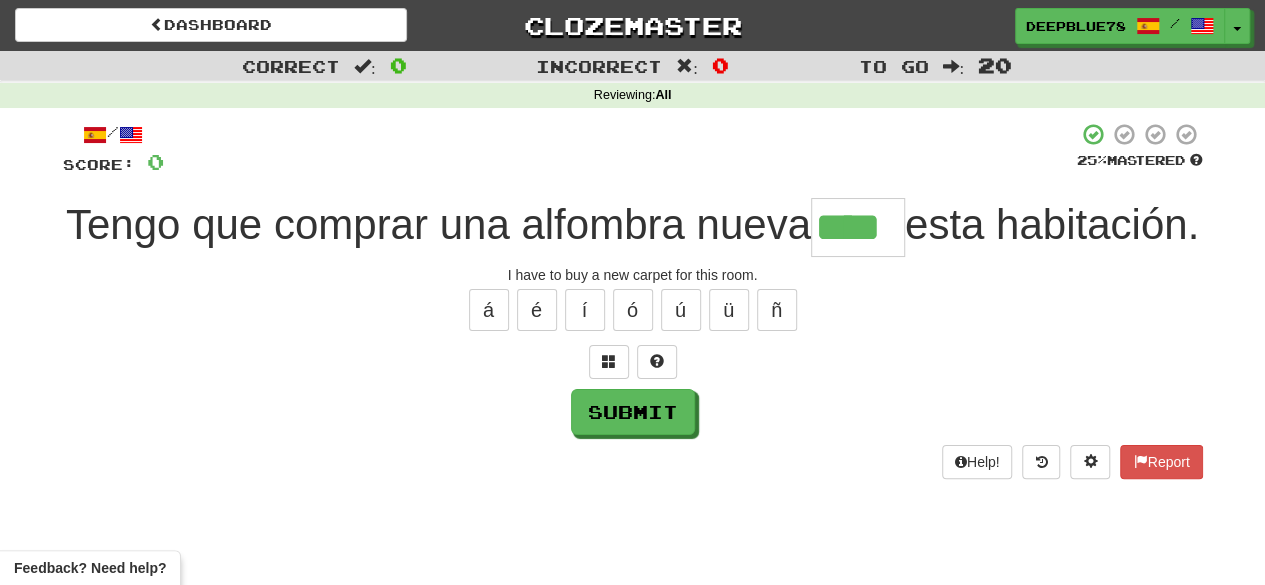 type on "****" 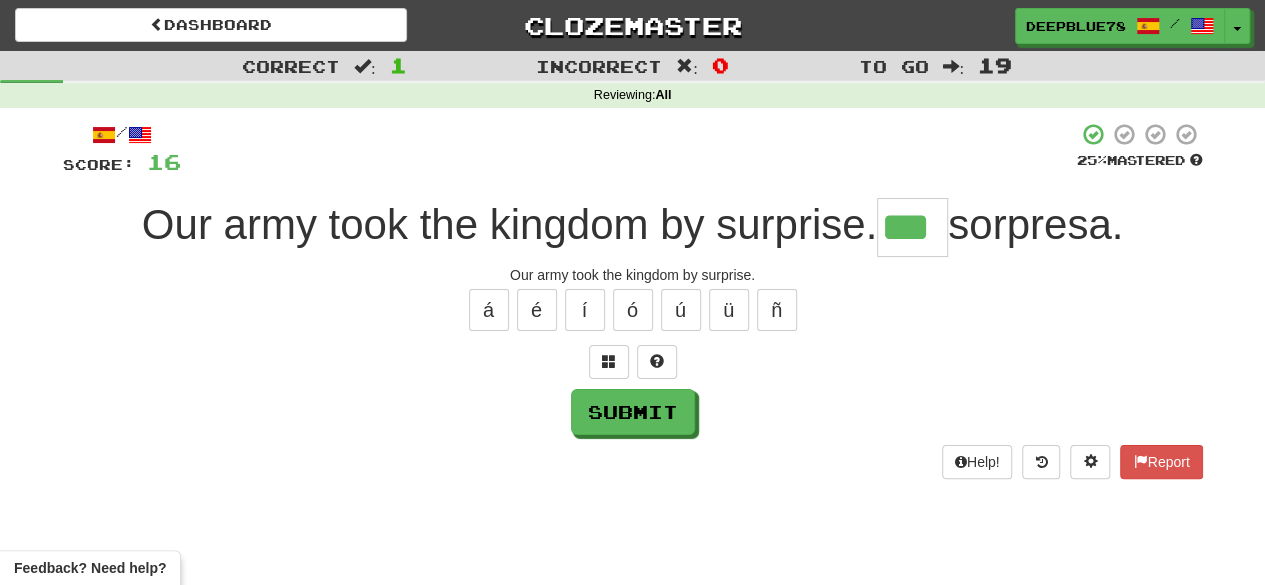 type on "***" 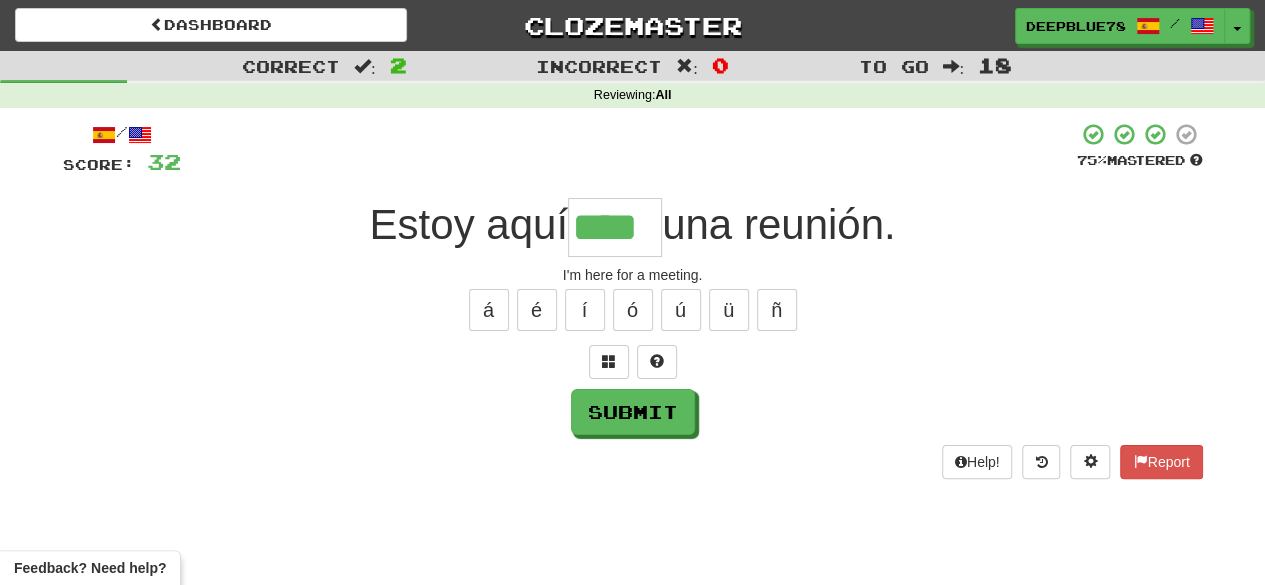type on "****" 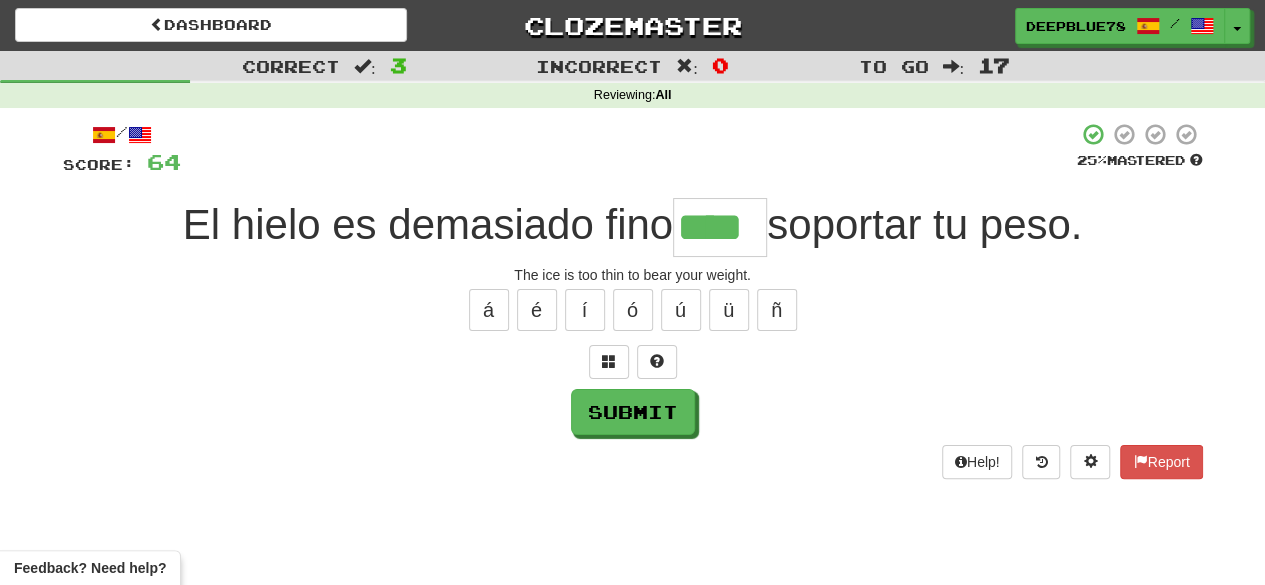 type on "****" 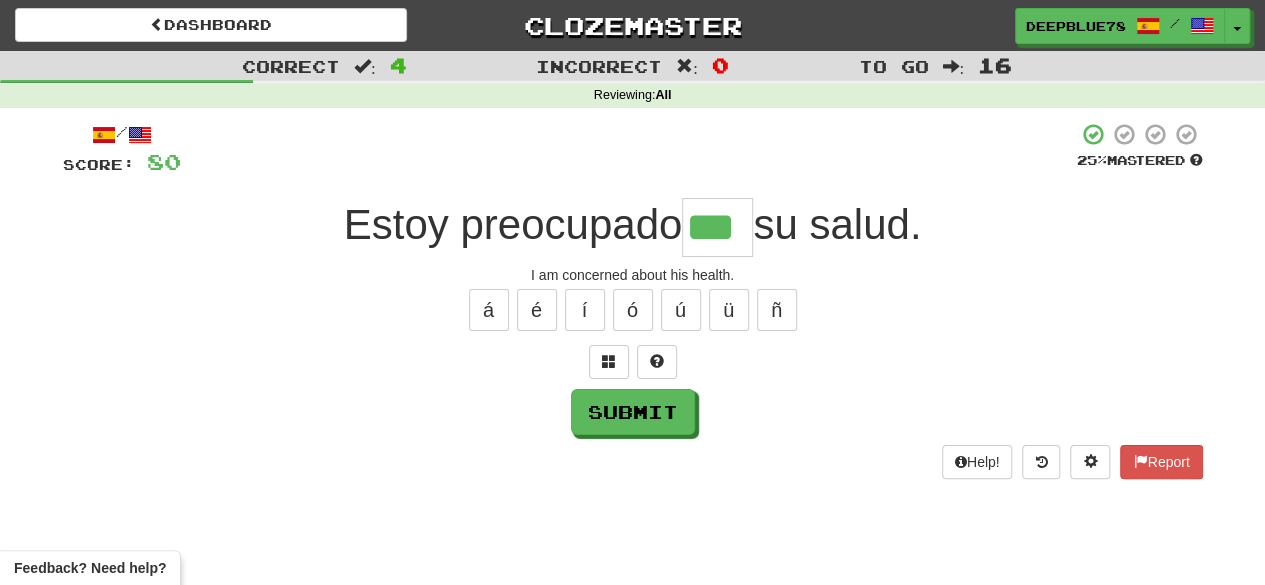 type on "***" 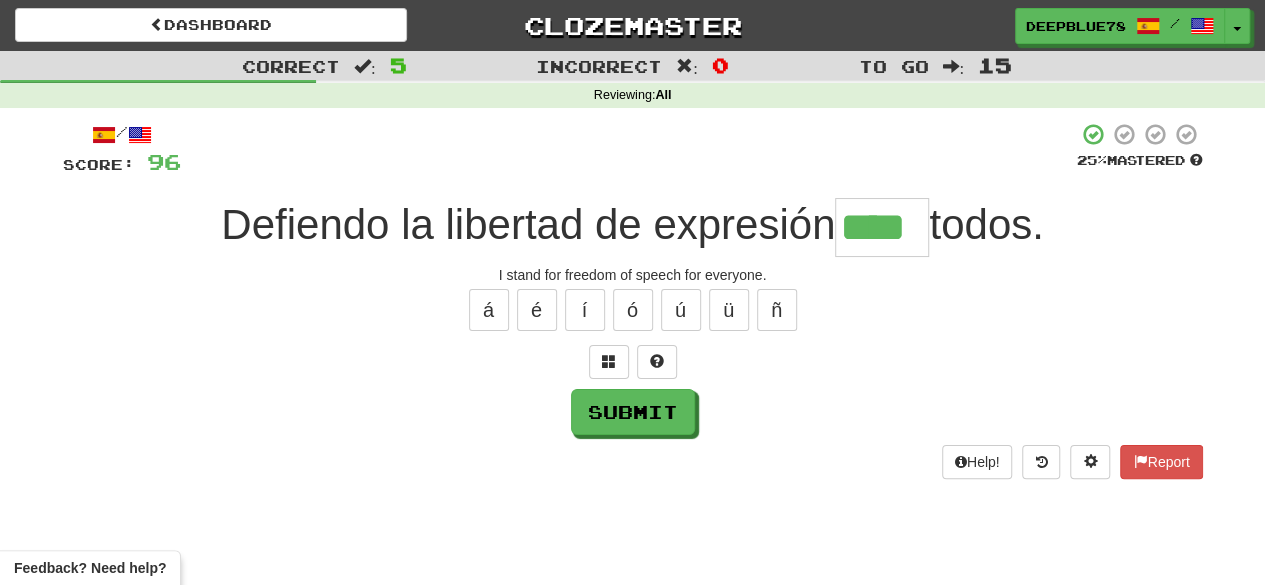 type on "****" 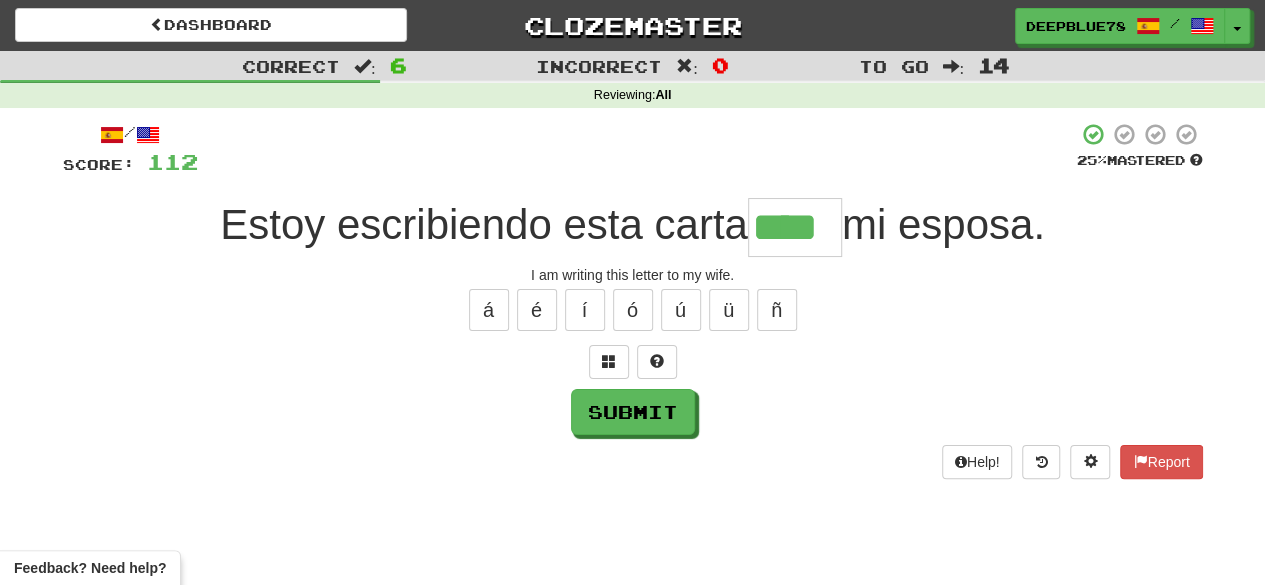 type on "****" 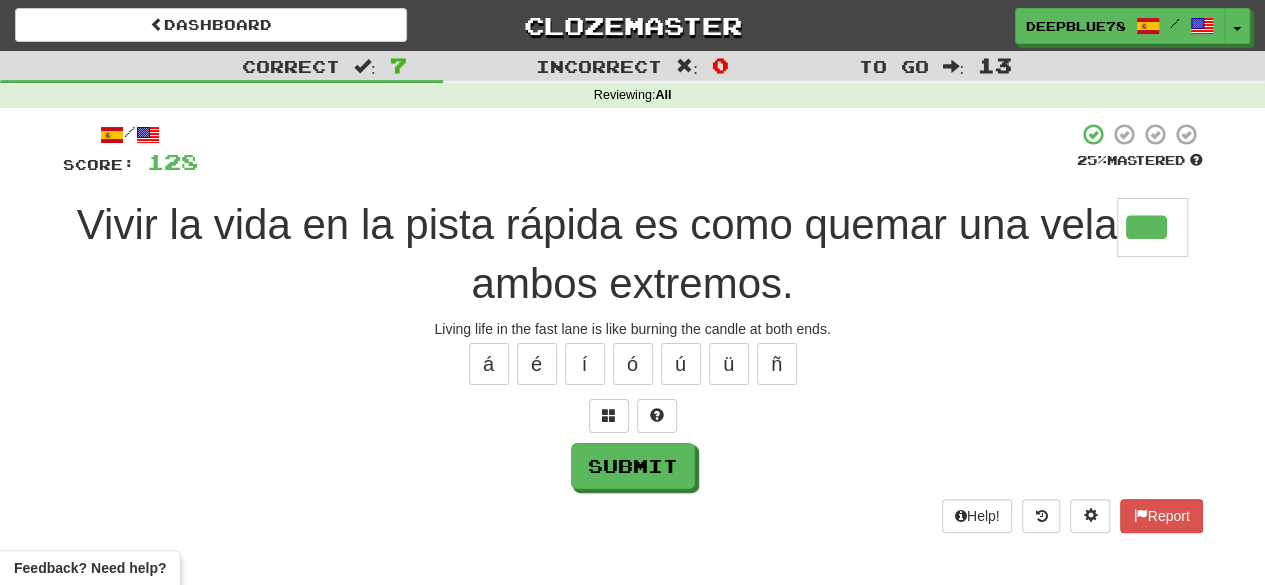 type on "***" 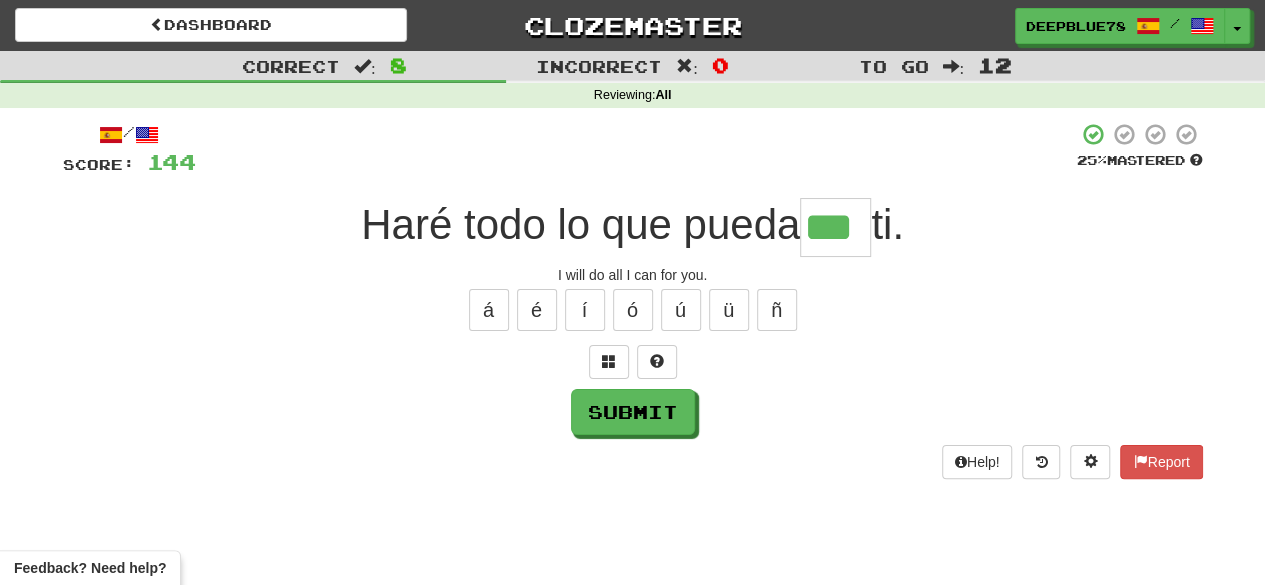 type on "***" 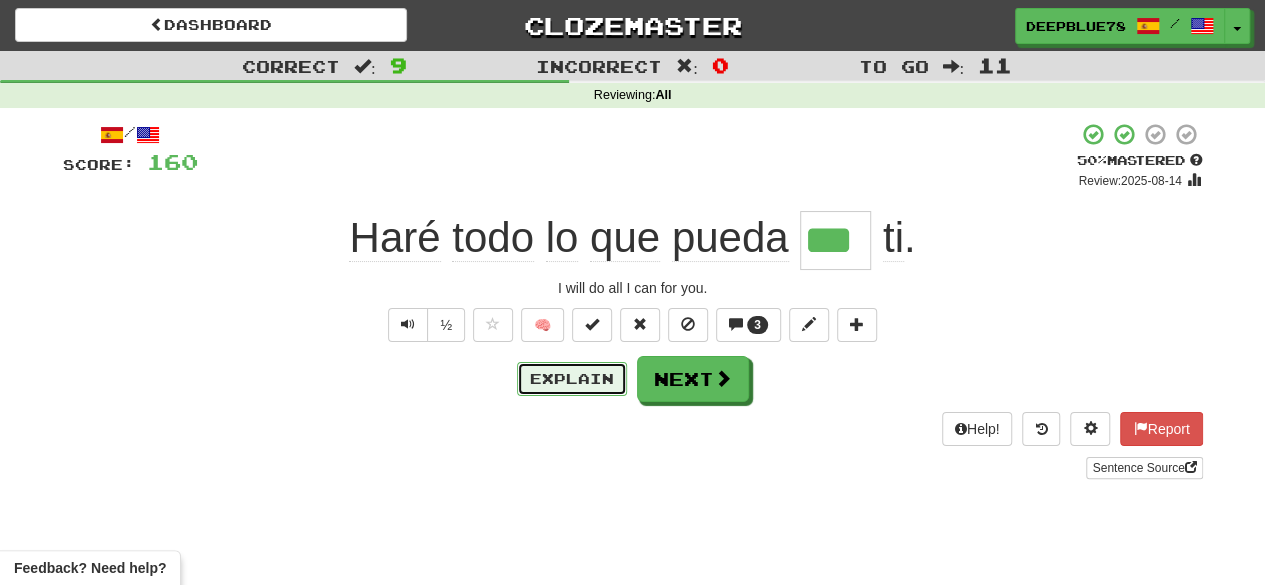 click on "Explain" at bounding box center [572, 379] 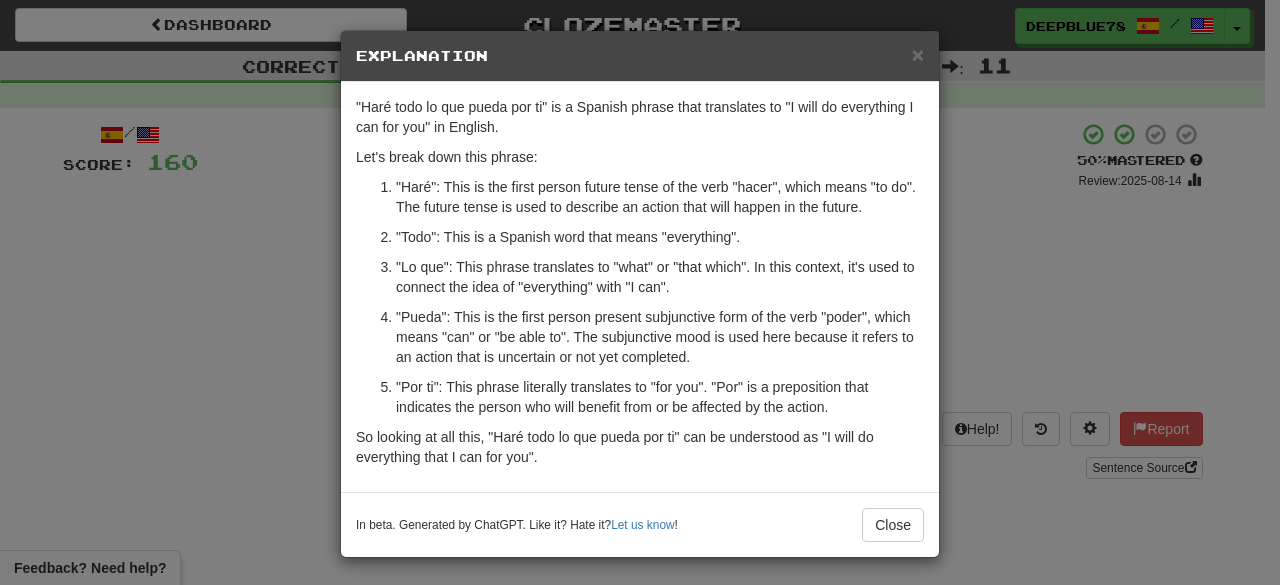 click on "× Explanation "Haré todo lo que pueda por ti" is a Spanish phrase that translates to "I will do everything I can for you" in English.
Let's break down this phrase:
"Haré": This is the first person future tense of the verb "hacer", which means "to do". The future tense is used to describe an action that will happen in the future.
"Todo": This is a Spanish word that means "everything".
"Lo que": This phrase translates to "what" or "that which". In this context, it's used to connect the idea of "everything" with "I can".
"Pueda": This is the first person present subjunctive form of the verb "poder", which means "can" or "be able to". The subjunctive mood is used here because it refers to an action that is uncertain or not yet completed.
"Por ti": This phrase literally translates to "for you". "Por" is a preposition that indicates the person who will benefit from or be affected by the action.
In beta. Generated by ChatGPT. Like it? Hate it? Close" at bounding box center [640, 292] 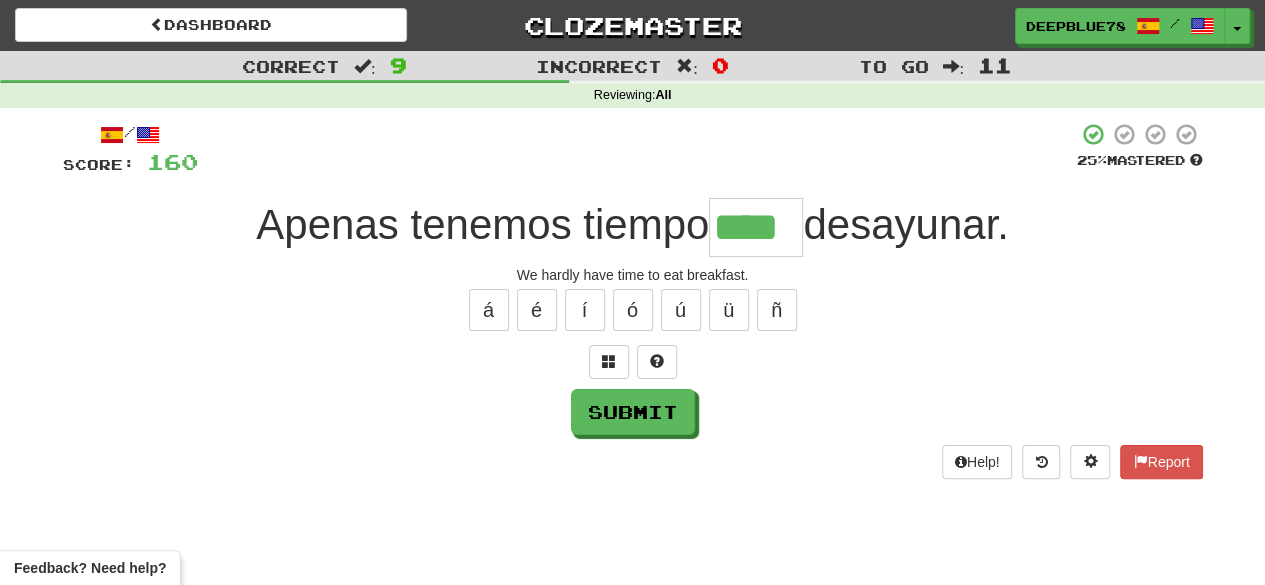 type on "****" 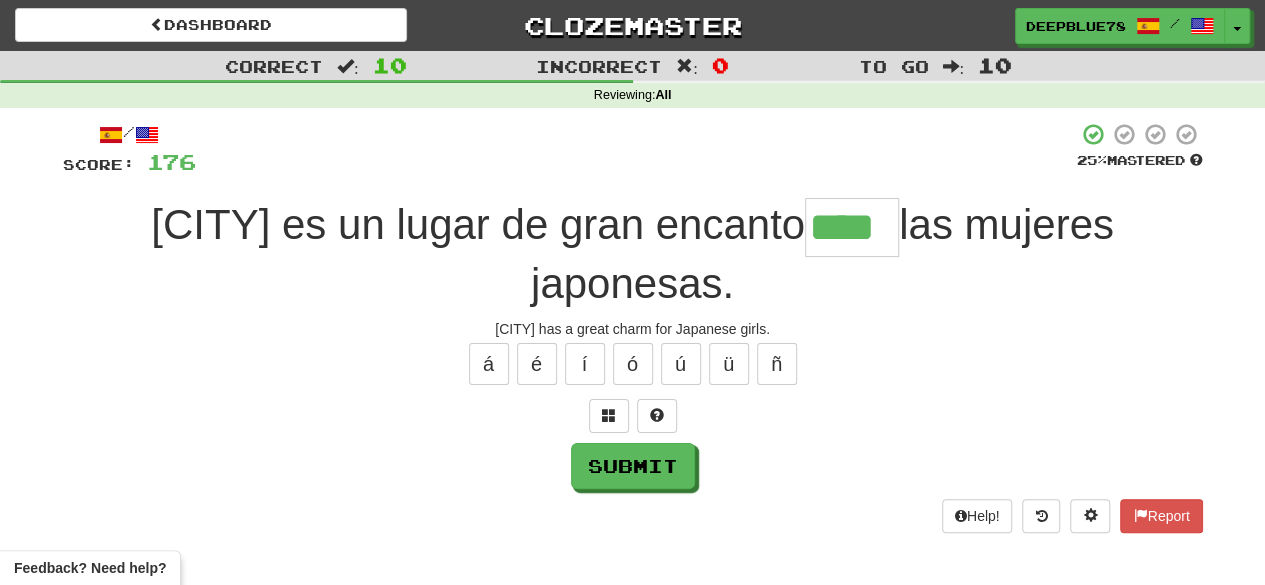 type on "****" 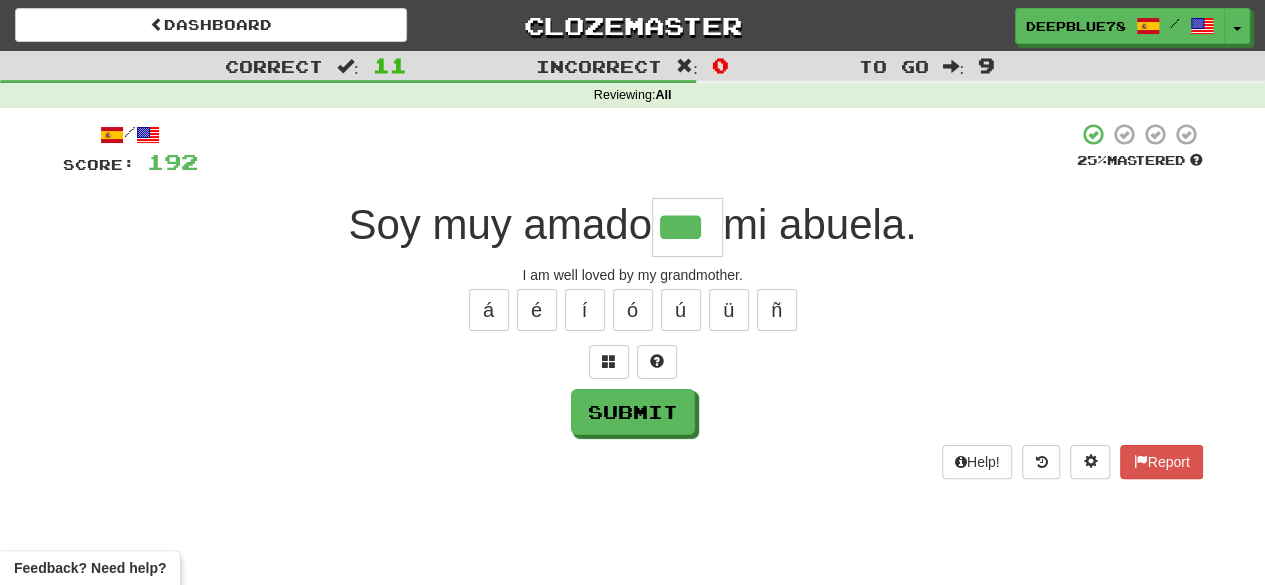 type on "***" 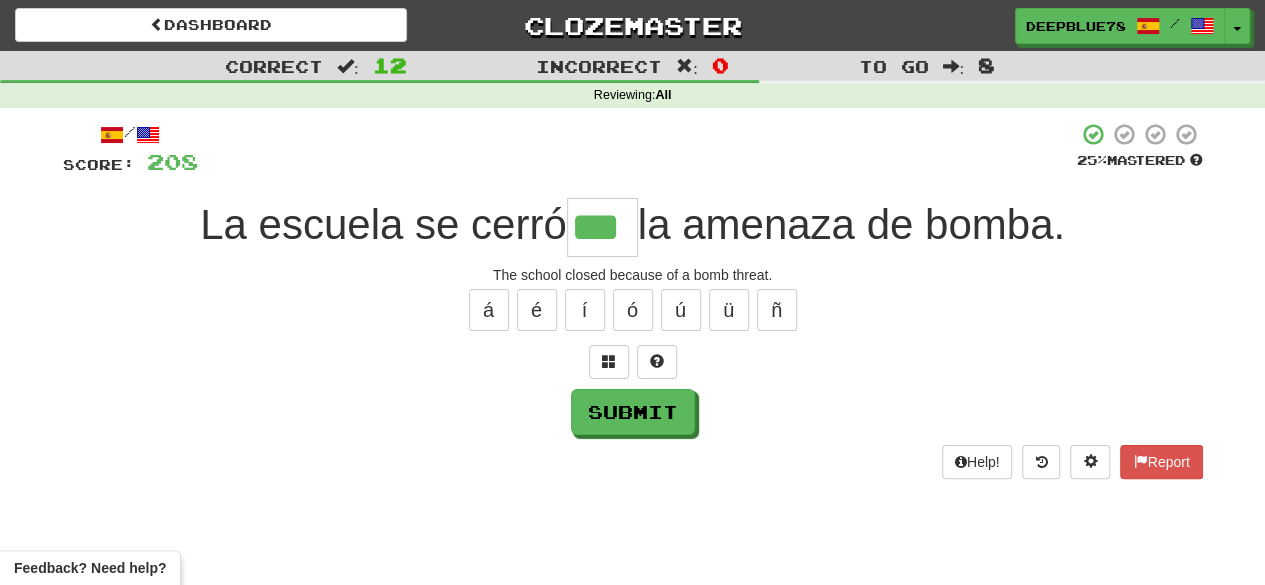 type on "***" 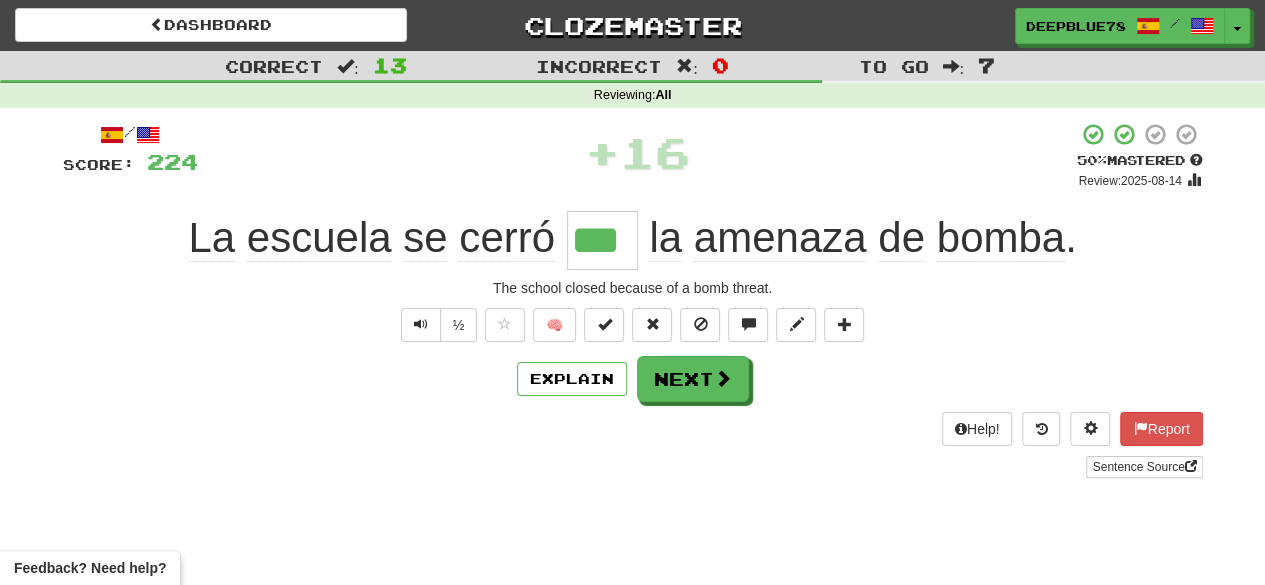 click on "amenaza" at bounding box center [780, 238] 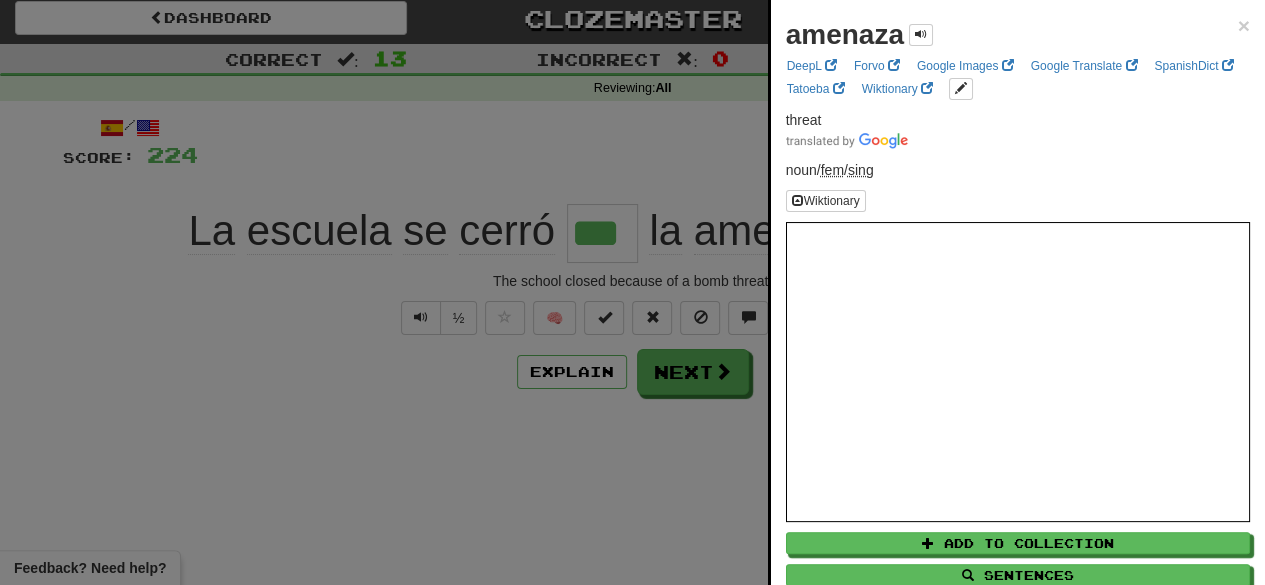 scroll, scrollTop: 0, scrollLeft: 0, axis: both 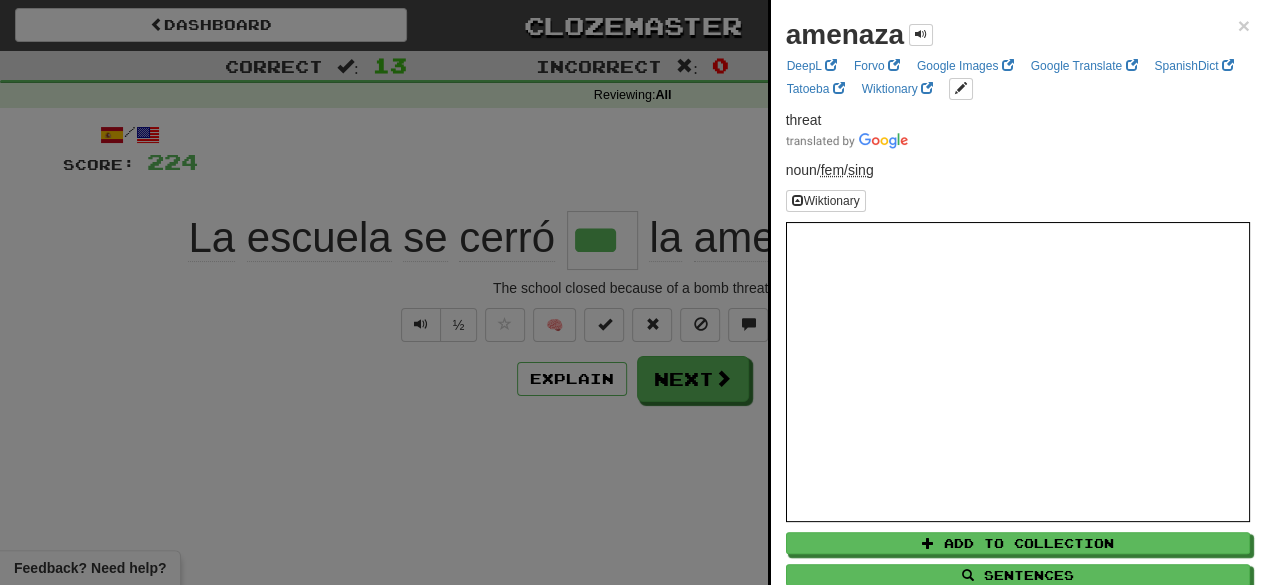 click at bounding box center [632, 292] 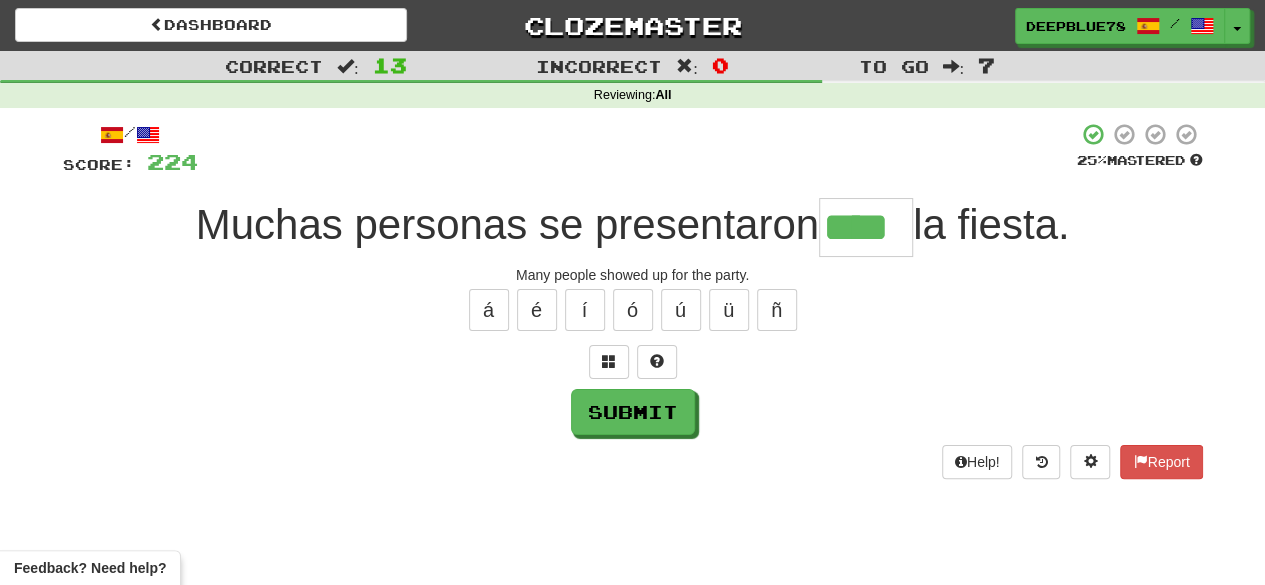 type on "****" 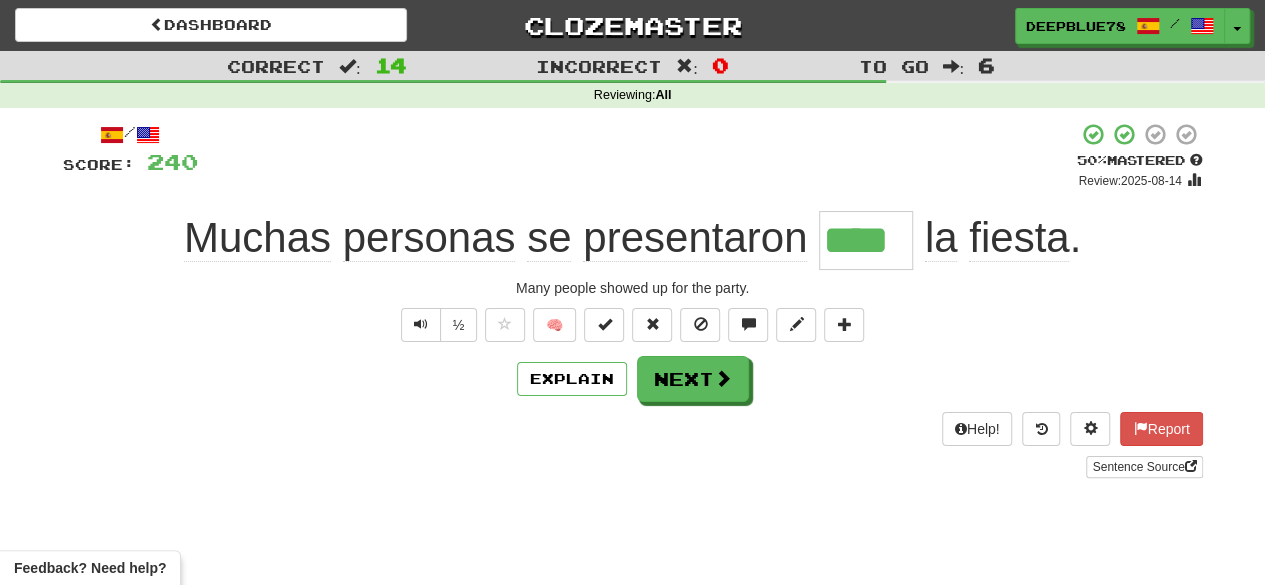 click on "presentaron" 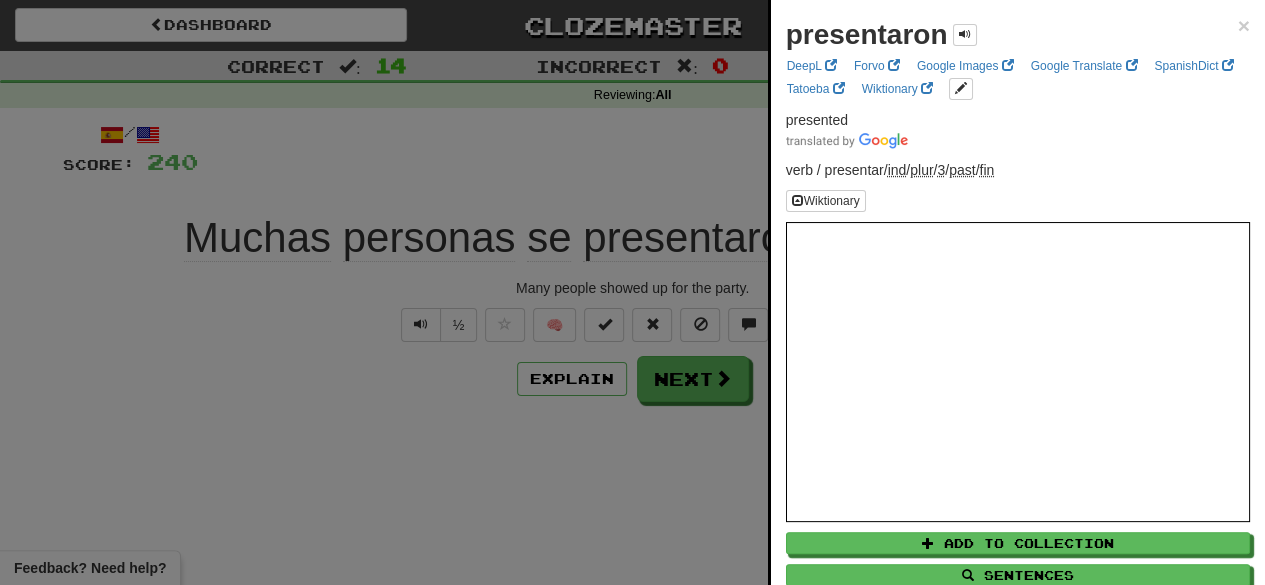 click at bounding box center [632, 292] 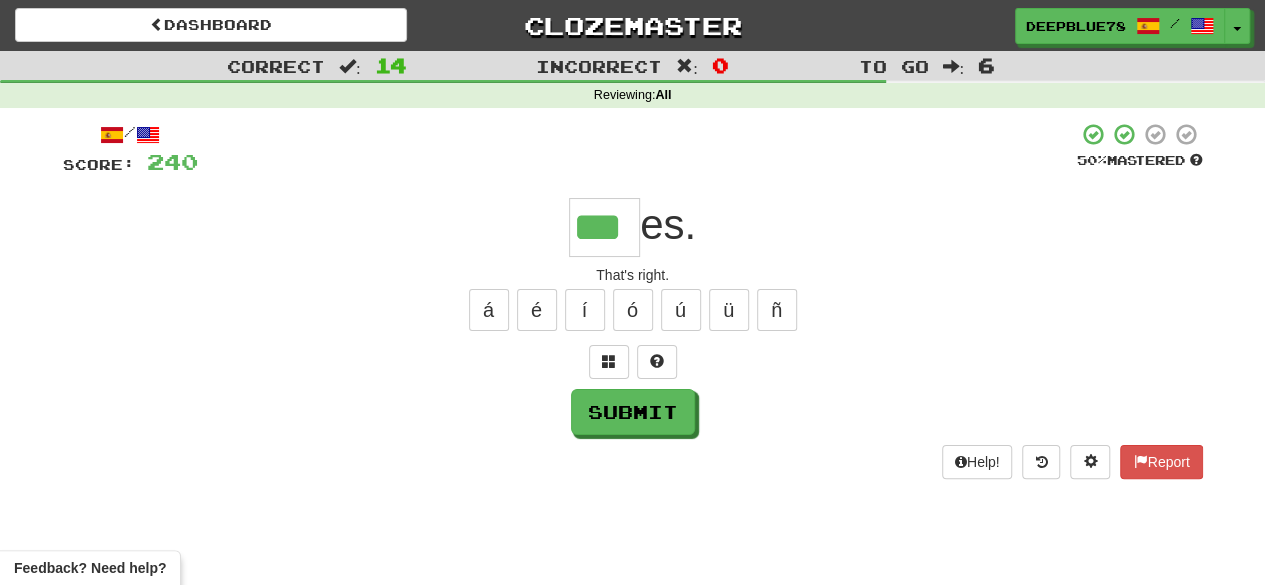 scroll, scrollTop: 0, scrollLeft: 4, axis: horizontal 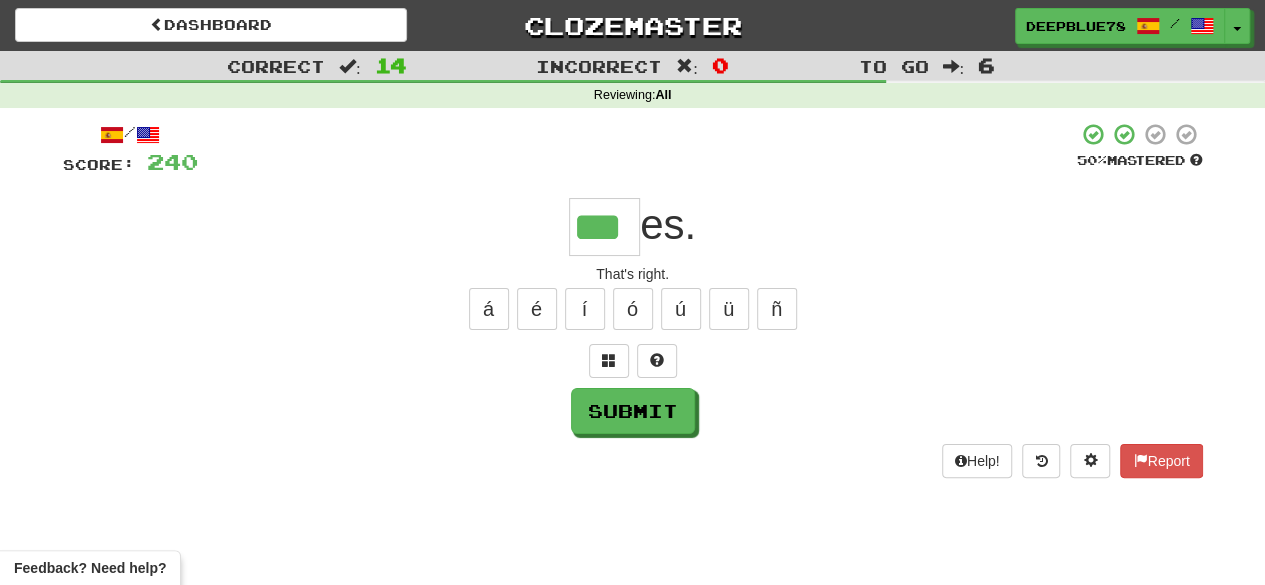 type on "***" 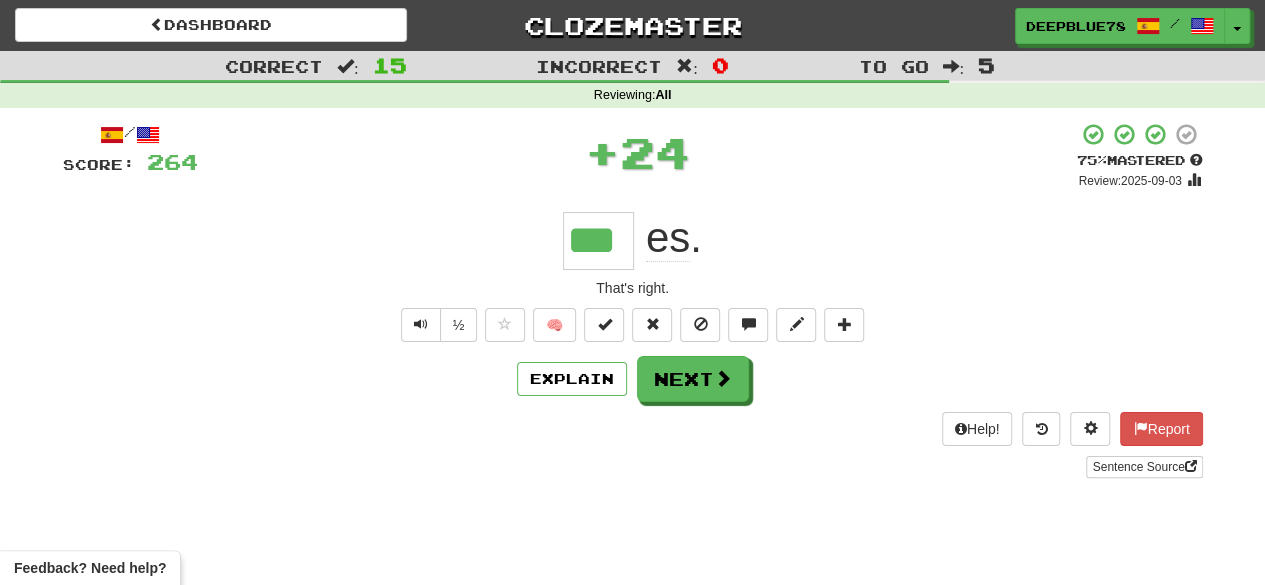 scroll, scrollTop: 0, scrollLeft: 0, axis: both 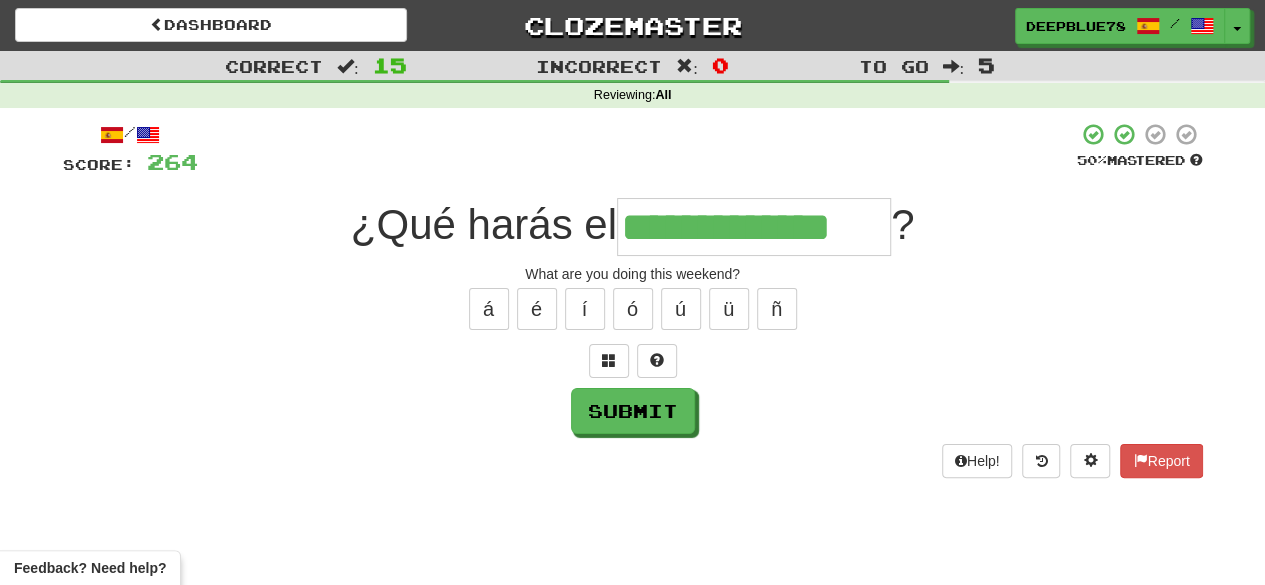 type on "**********" 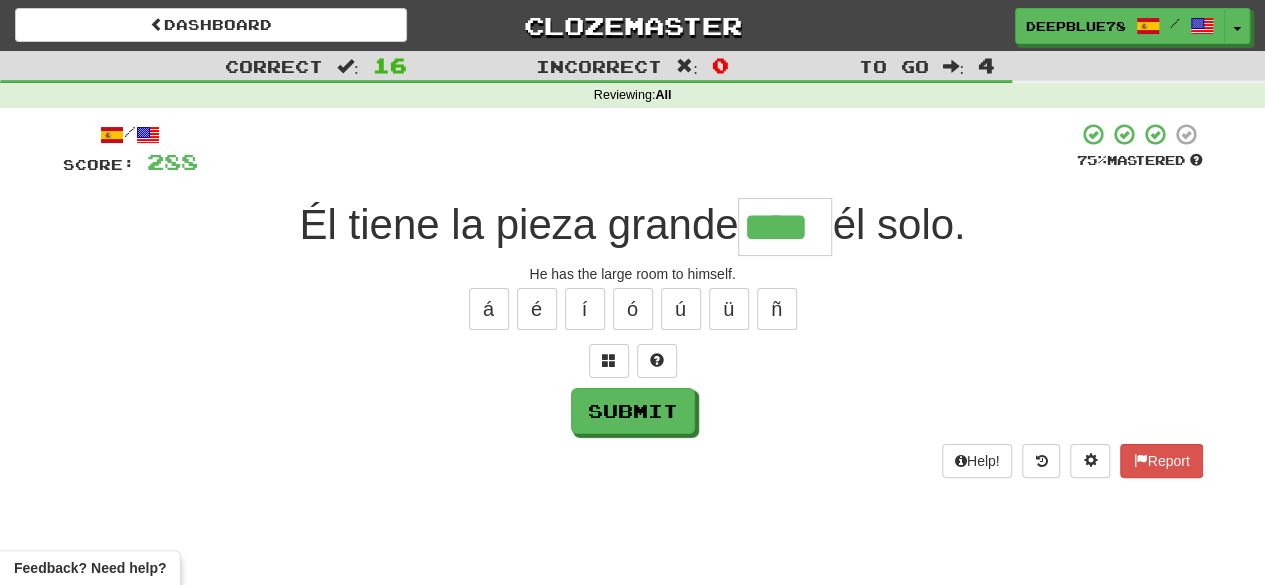 type on "****" 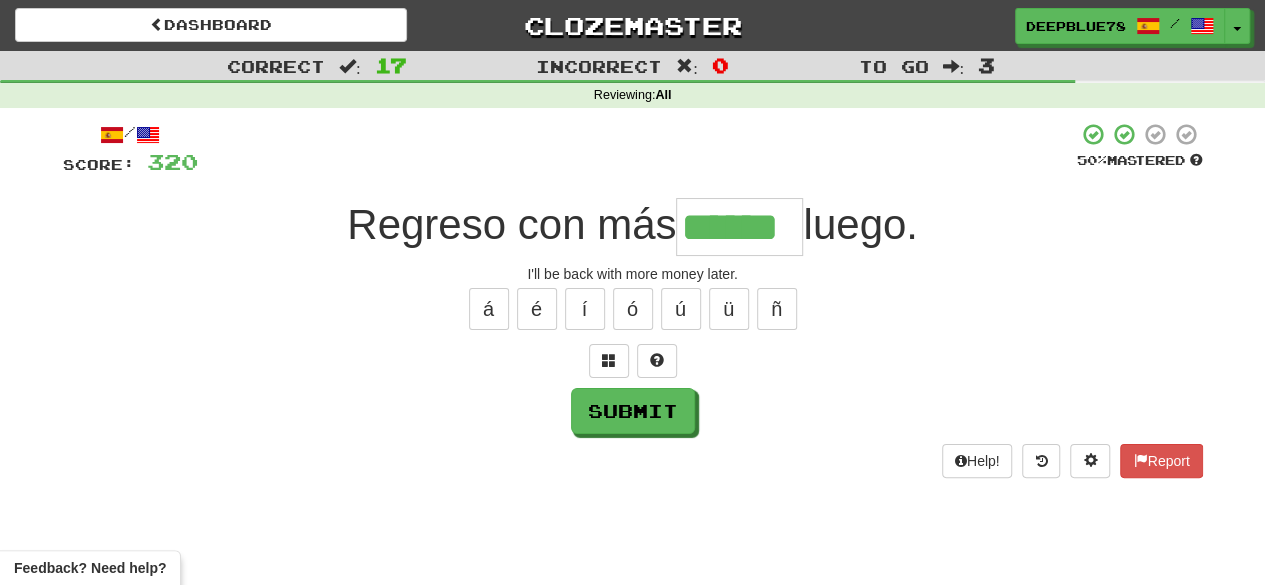 type on "******" 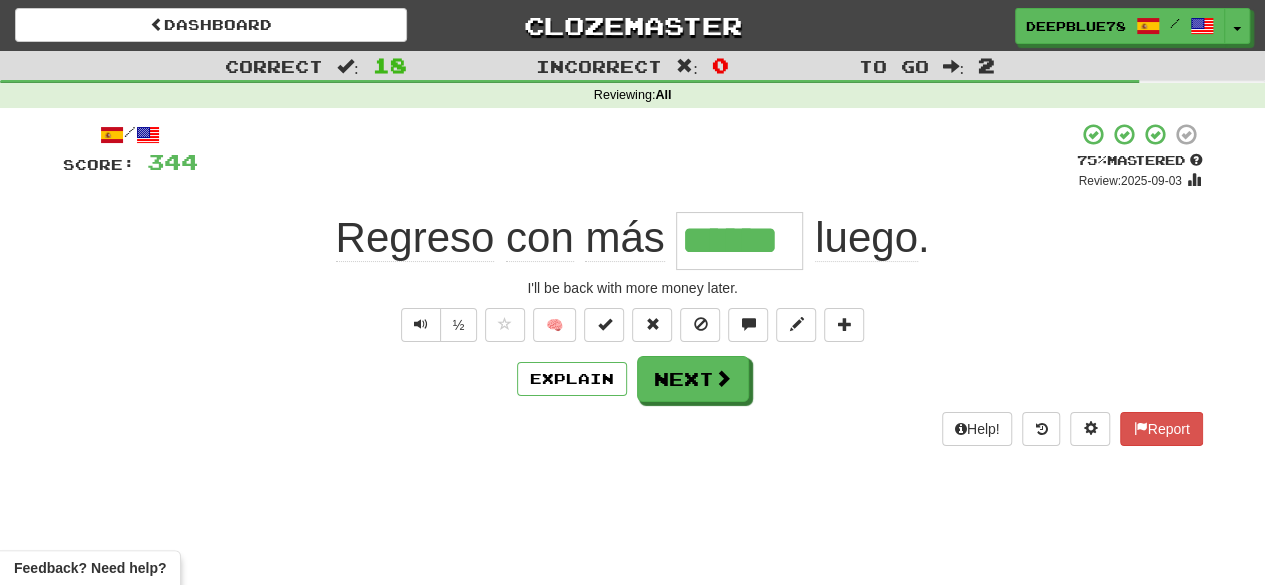 click on "Regreso" 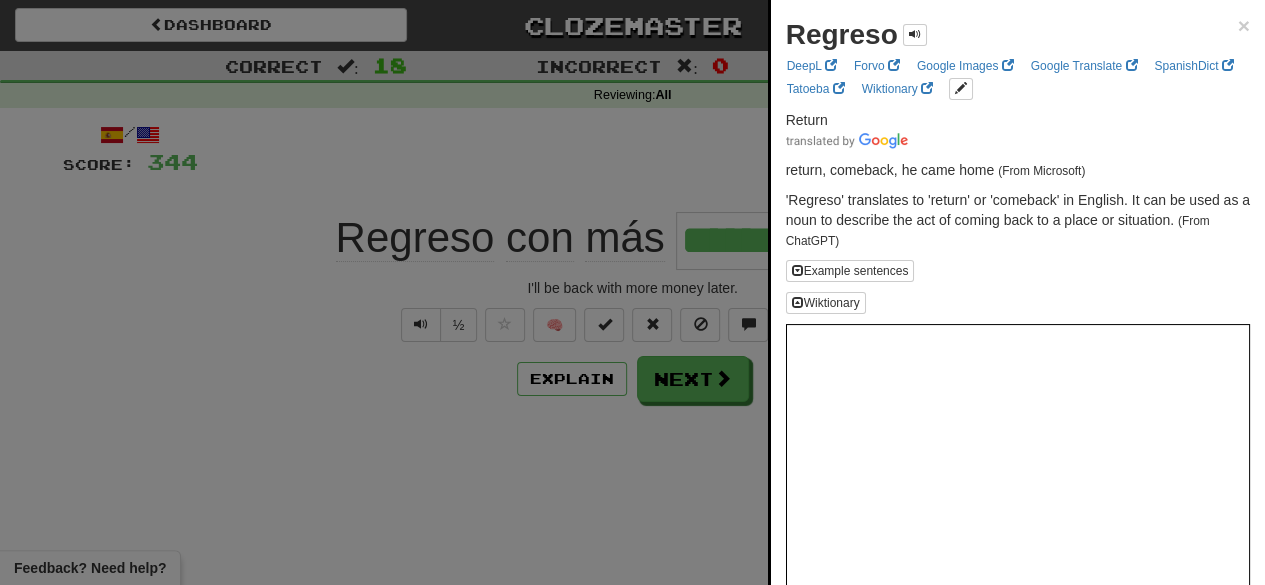 click at bounding box center (632, 292) 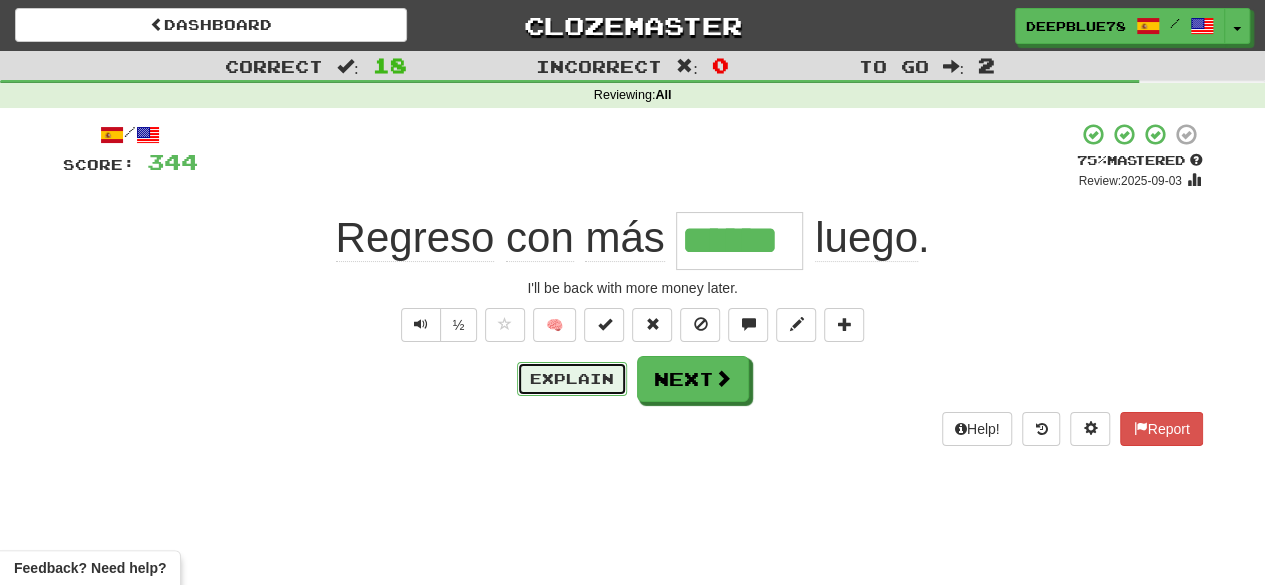 click on "Explain" at bounding box center (572, 379) 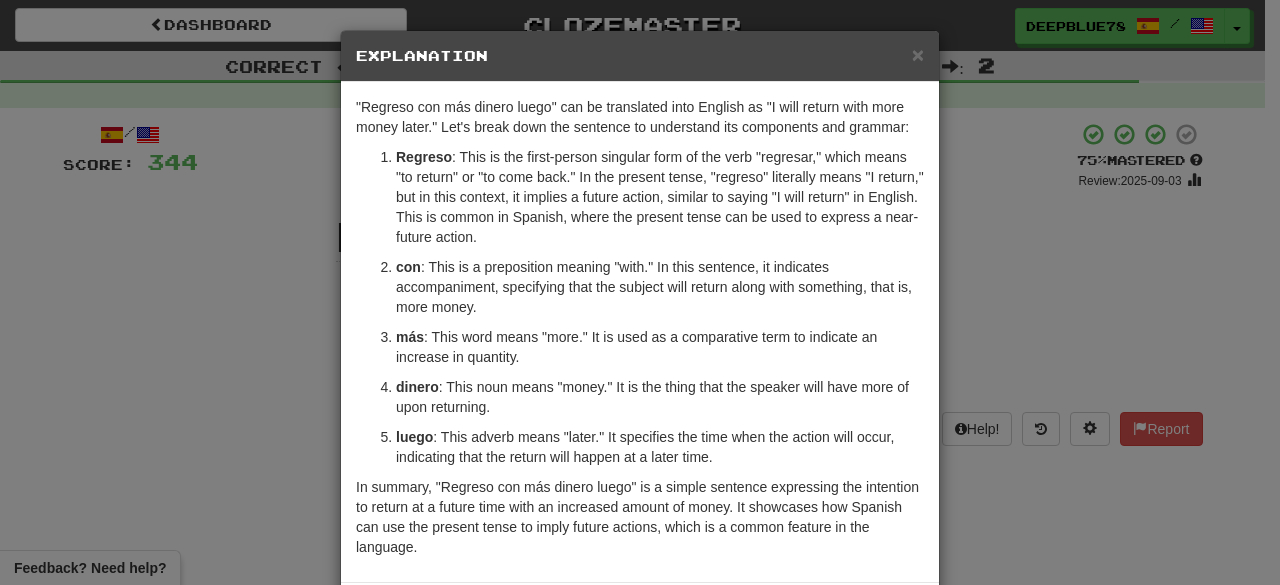 click on "× Explanation "Regreso con más dinero luego" can be translated into English as "I will return with more money later." Let's break down the sentence to understand its components and grammar:
Regreso : This is the first-person singular form of the verb "regresar," which means "to return" or "to come back." In the present tense, "regreso" literally means "I return," but in this context, it implies a future action, similar to saying "I will return" in English. This is common in Spanish, where the present tense can be used to express a near-future action.
con : This is a preposition meaning "with." In this sentence, it indicates accompaniment, specifying that the subject will return along with something, that is, more money.
más : This word means "more." It is used as a comparative term to indicate an increase in quantity.
dinero : This noun means "money." It is the thing that the speaker will have more of upon returning.
luego
Let us know ! Close" at bounding box center (640, 292) 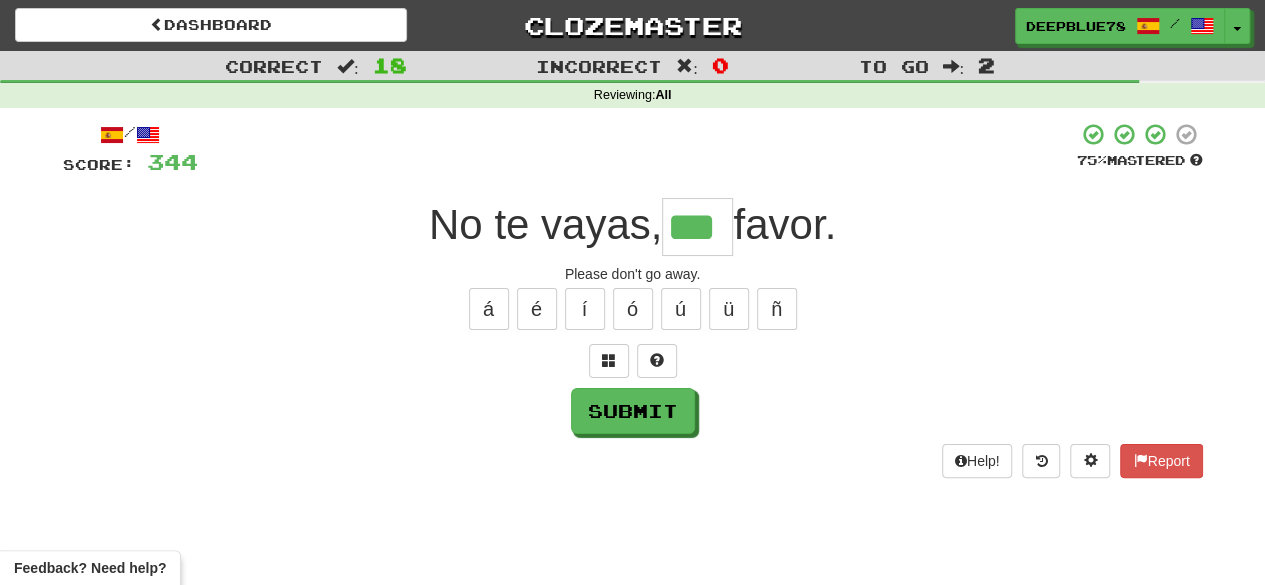 type on "***" 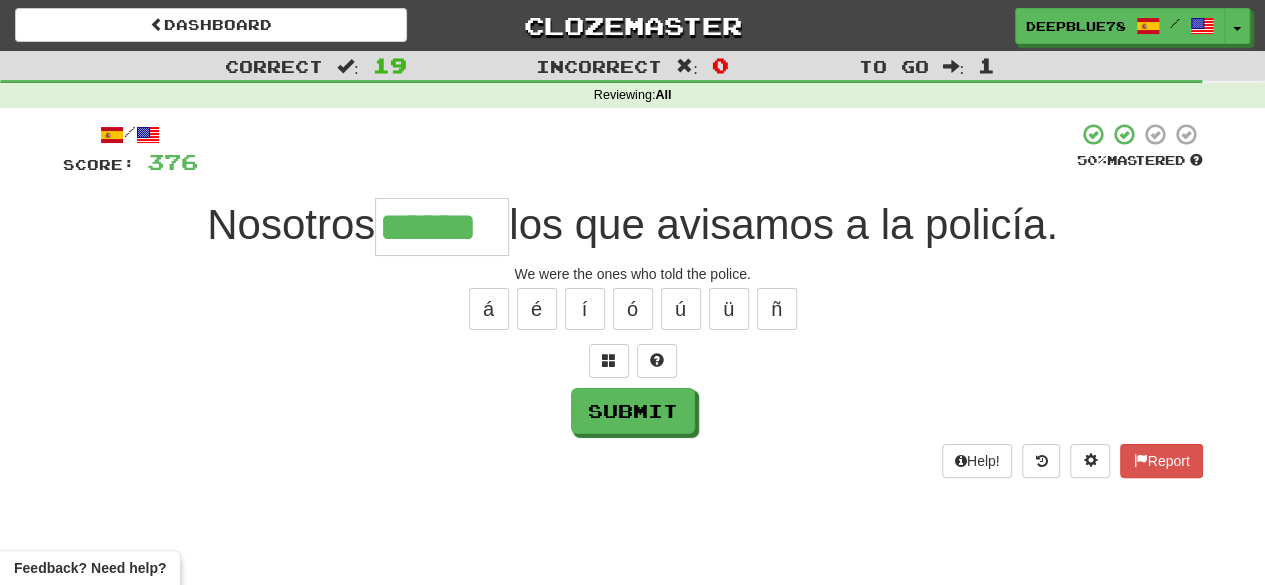 type on "******" 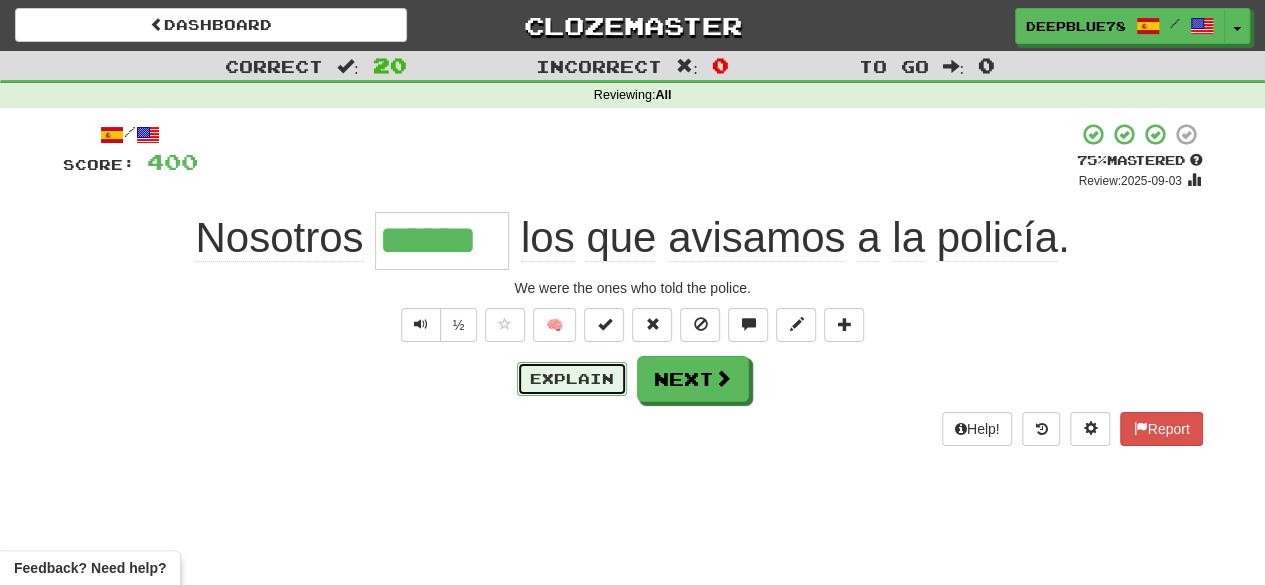 click on "Explain" at bounding box center [572, 379] 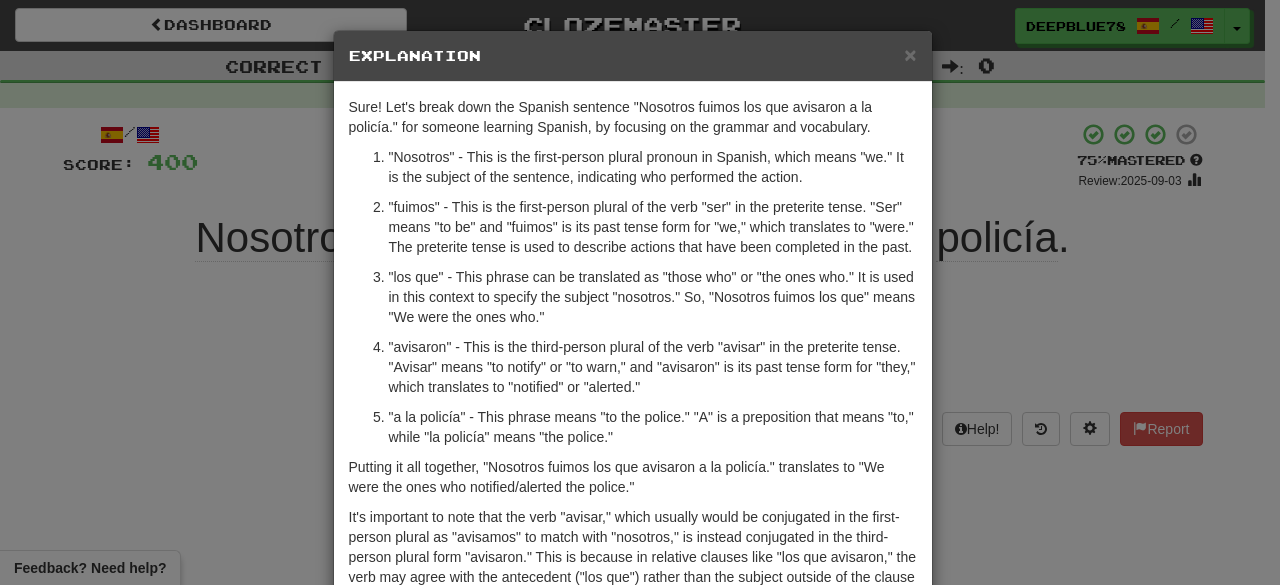click on "× Explanation Sure! Let's break down the Spanish sentence "Nosotros fuimos los que avisaron a la policía." for someone learning Spanish, by focusing on the grammar and vocabulary.
"Nosotros" - This is the first-person plural pronoun in Spanish, which means "we." It is the subject of the sentence, indicating who performed the action.
"fuimos" - This is the first-person plural of the verb "ser" in the preterite tense. "Ser" means "to be" and "fuimos" is its past tense form for "we," which translates to "were." The preterite tense is used to describe actions that have been completed in the past.
"los que" - This phrase can be translated as "those who" or "the ones who." It is used in this context to specify the subject "nosotros." So, "Nosotros fuimos los que" means "We were the ones who."
"a la policía" - This phrase means "to the police." "A" is a preposition that means "to," while "la policía" means "the police."
In beta. Generated by ChatGPT. Like it? Hate it?  !" at bounding box center (640, 292) 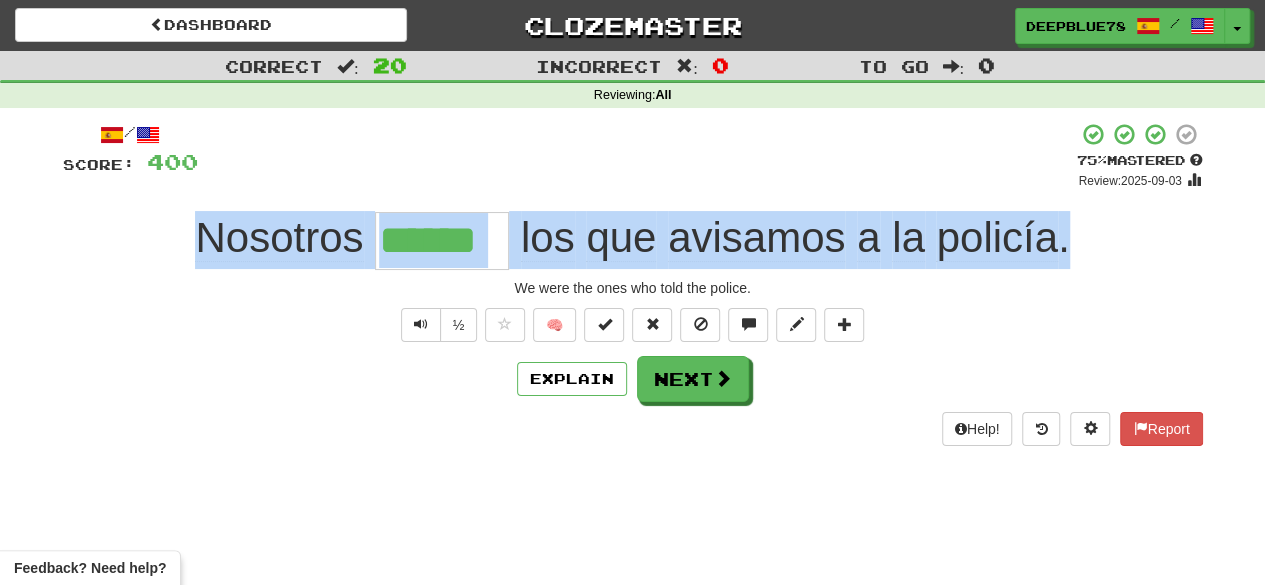 drag, startPoint x: 186, startPoint y: 249, endPoint x: 1087, endPoint y: 246, distance: 901.005 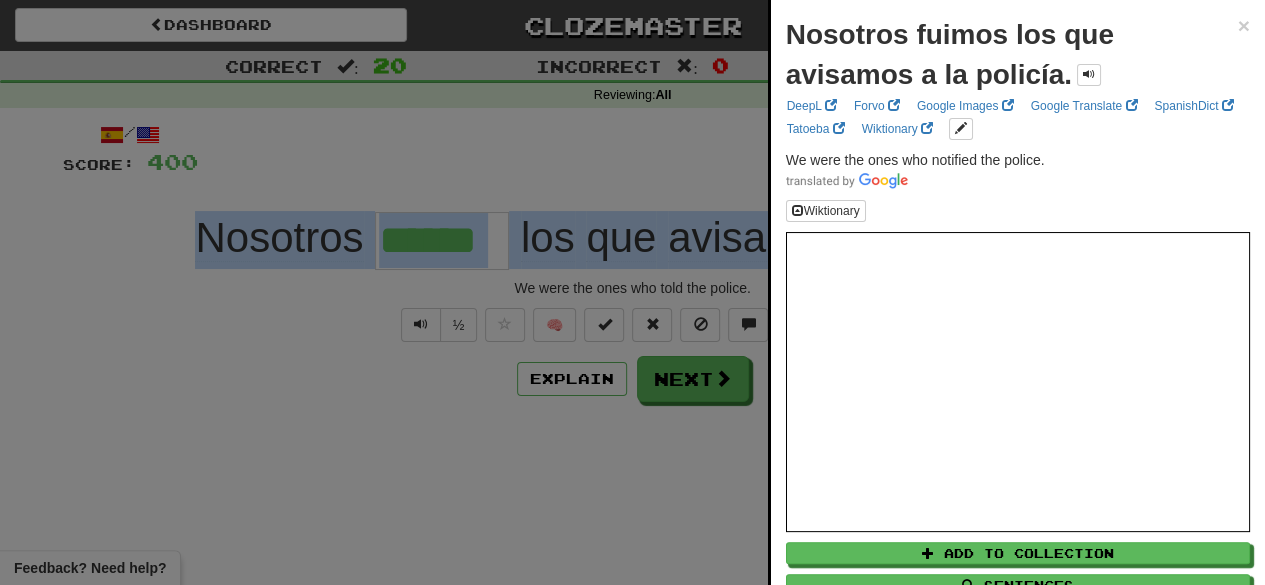 copy on "Nosotros     los   que   avisamos   a   la   policía ." 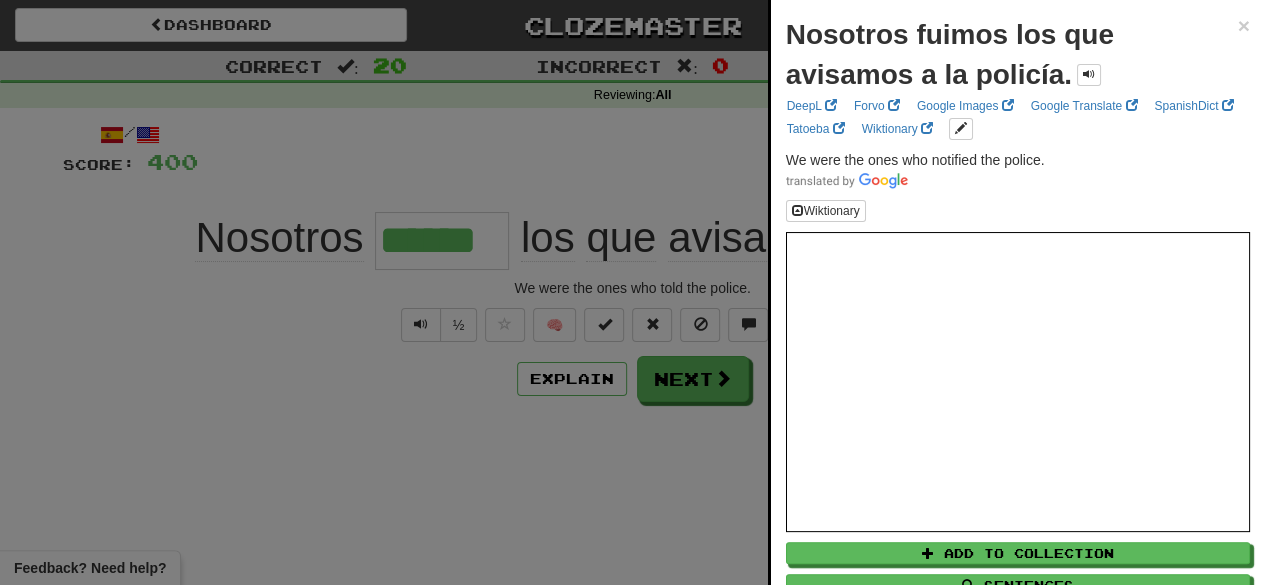 click at bounding box center [632, 292] 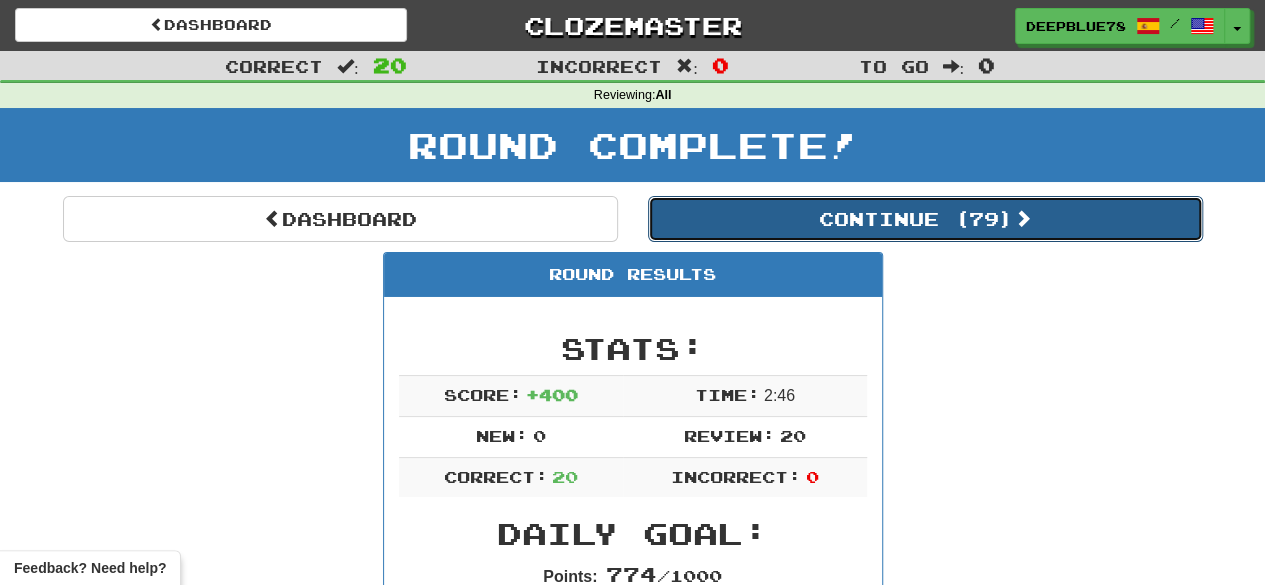 click on "Continue ( 79 )" at bounding box center [925, 219] 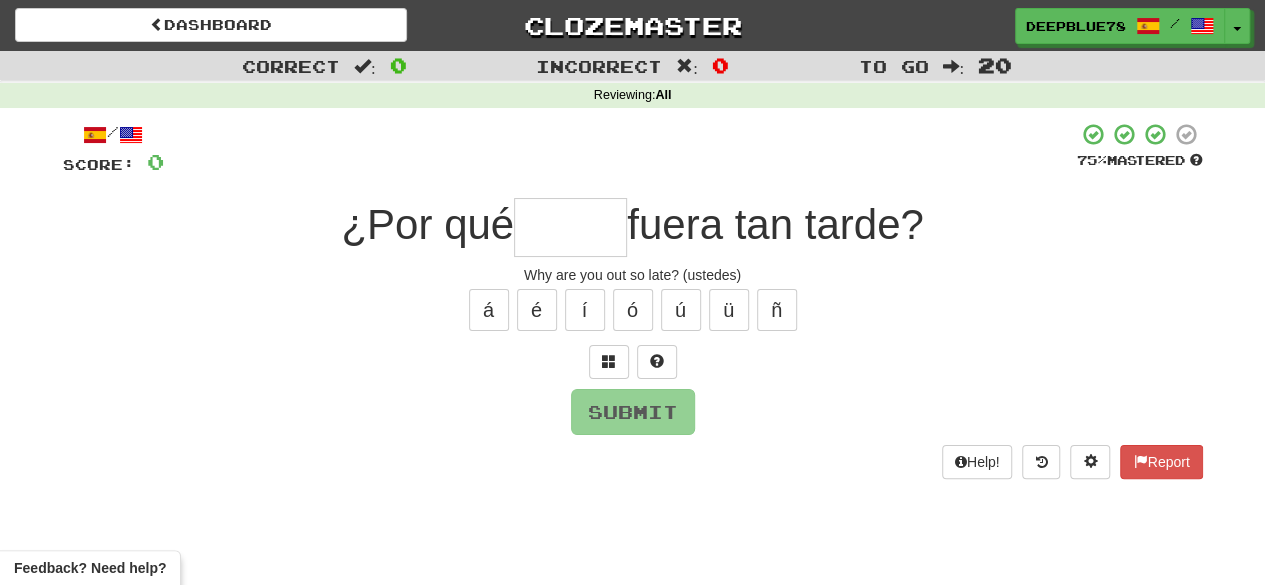 type on "*" 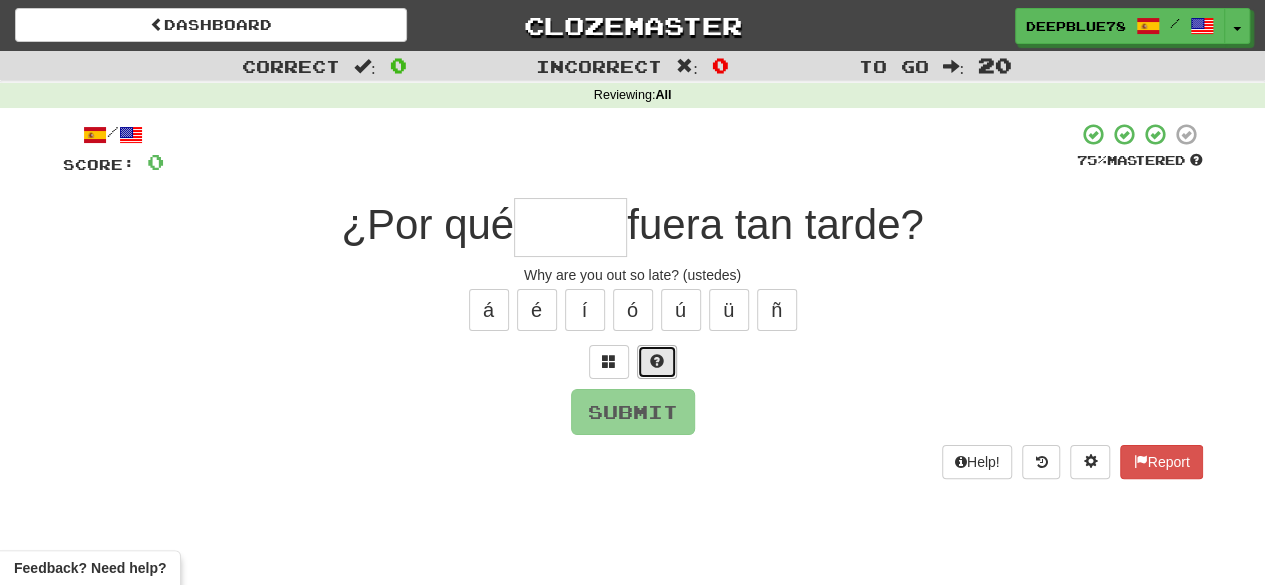 click at bounding box center [657, 362] 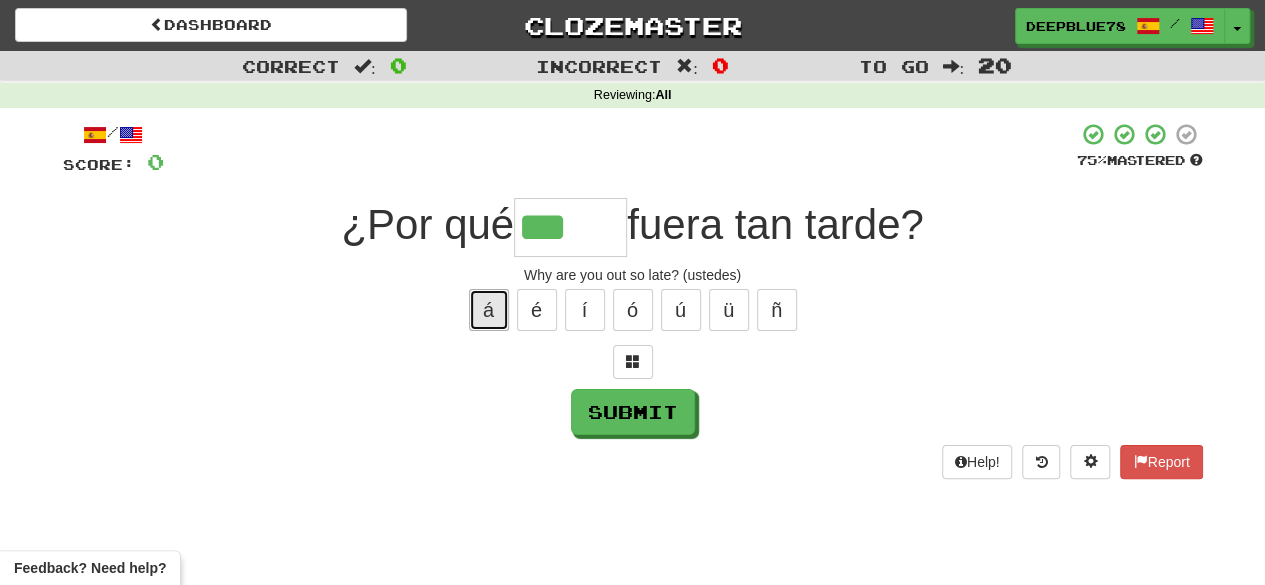 click on "á" at bounding box center [489, 310] 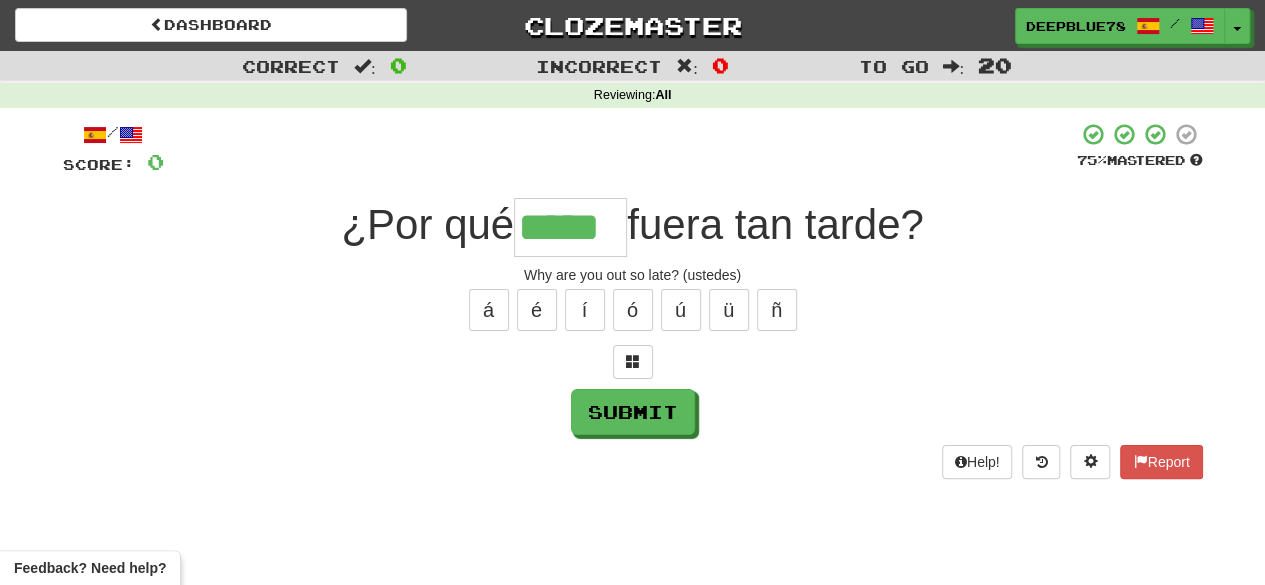 type on "*****" 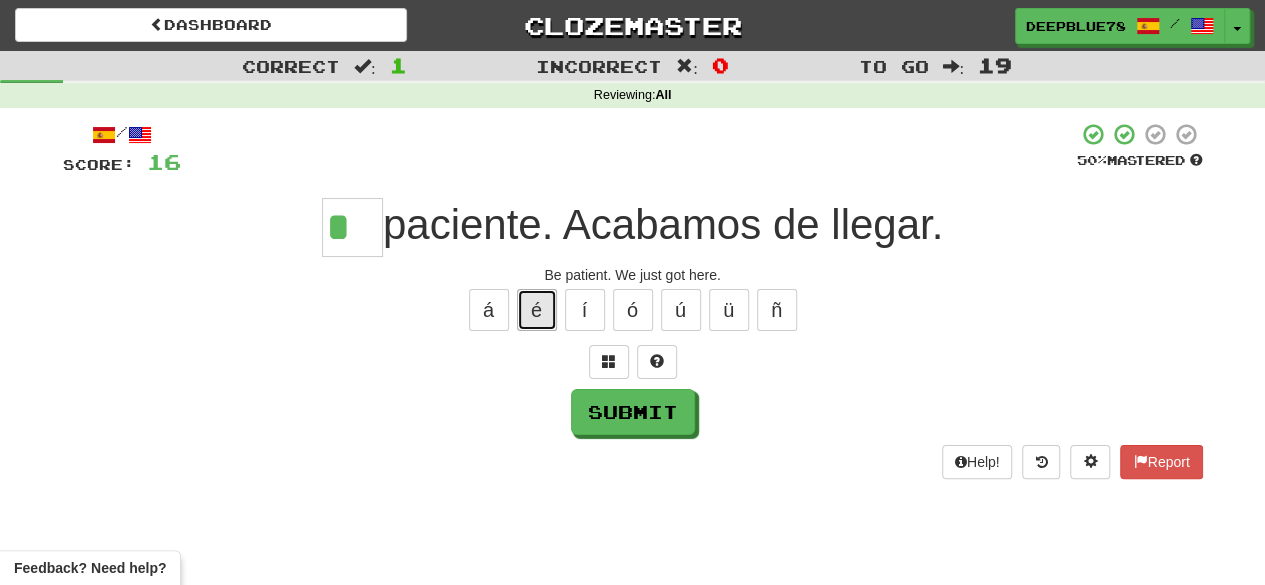 click on "é" at bounding box center [537, 310] 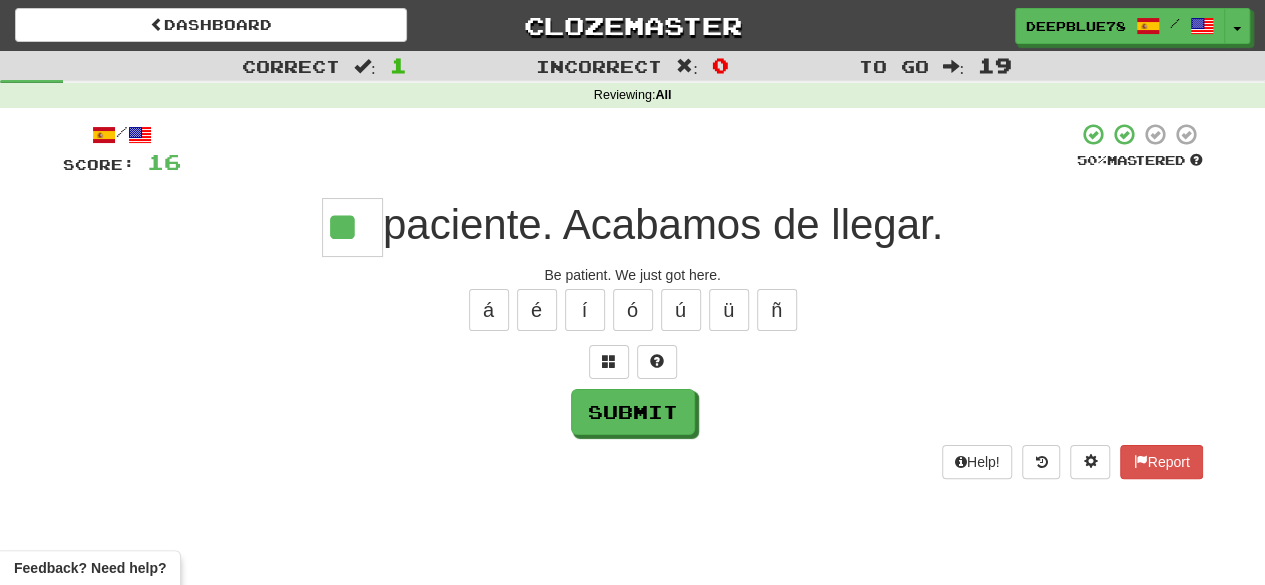 type on "**" 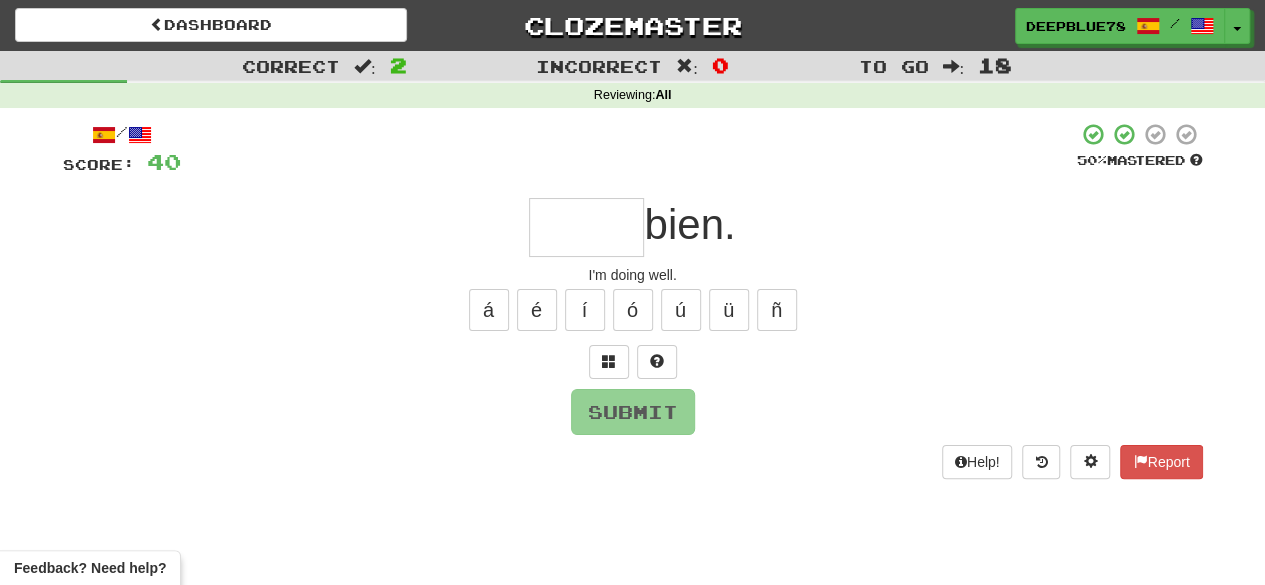 type on "*" 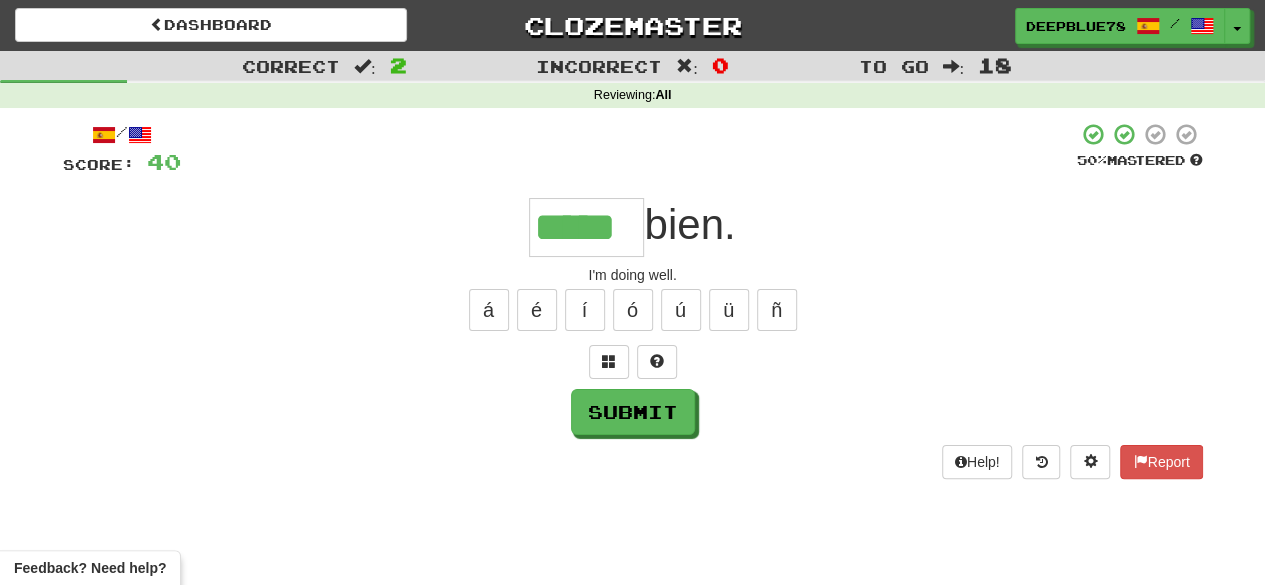 type on "*****" 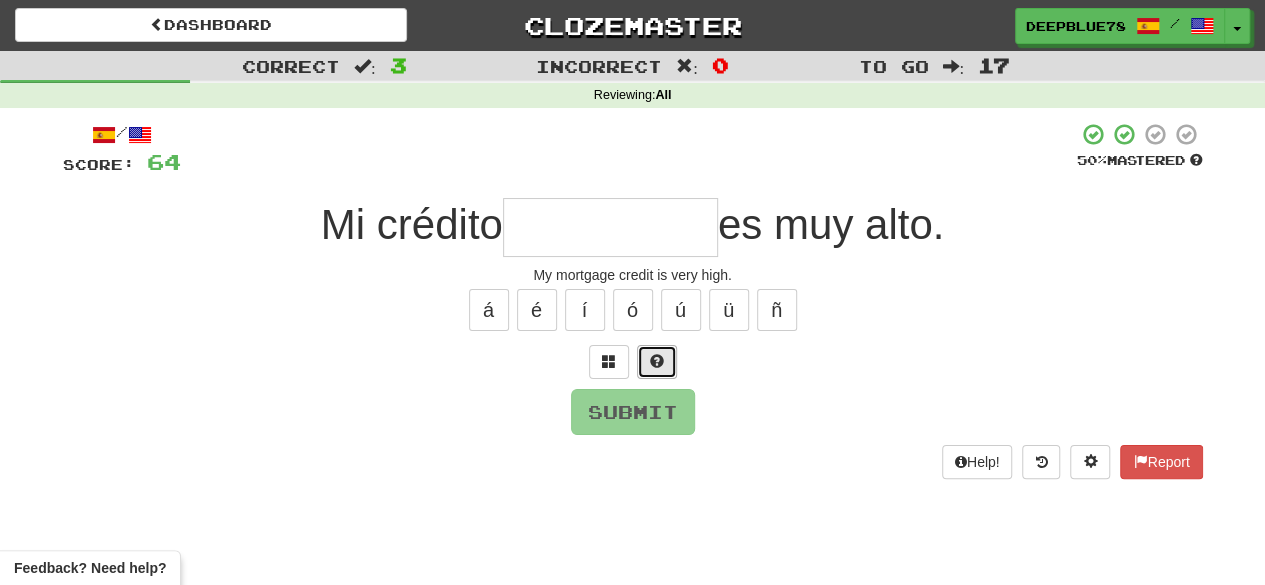click at bounding box center [657, 361] 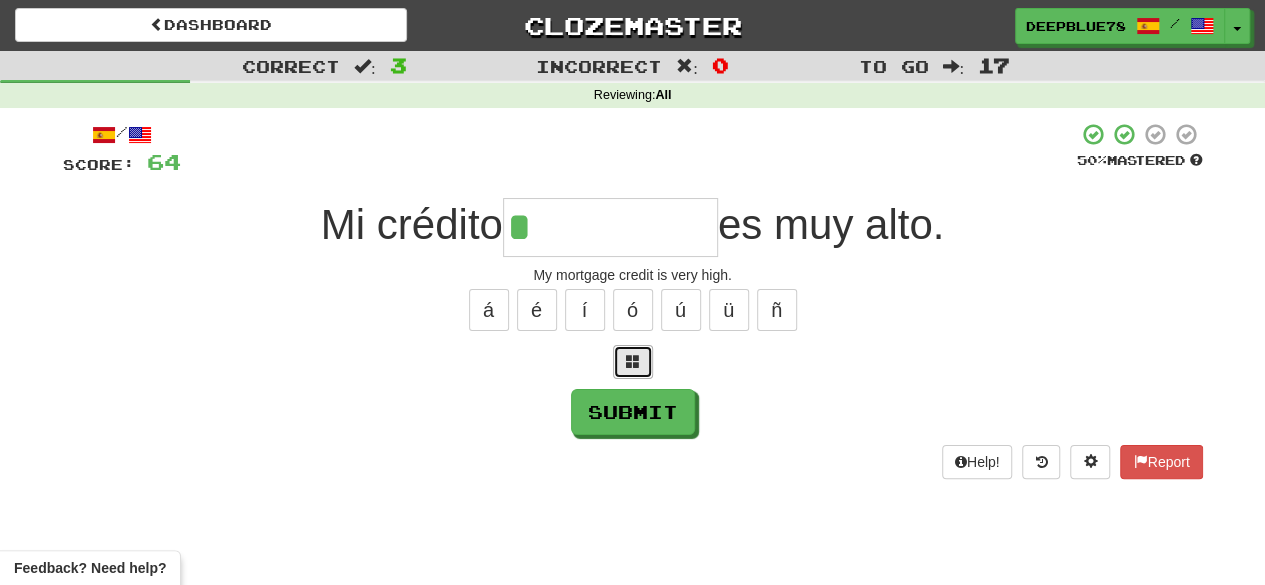 click at bounding box center (633, 361) 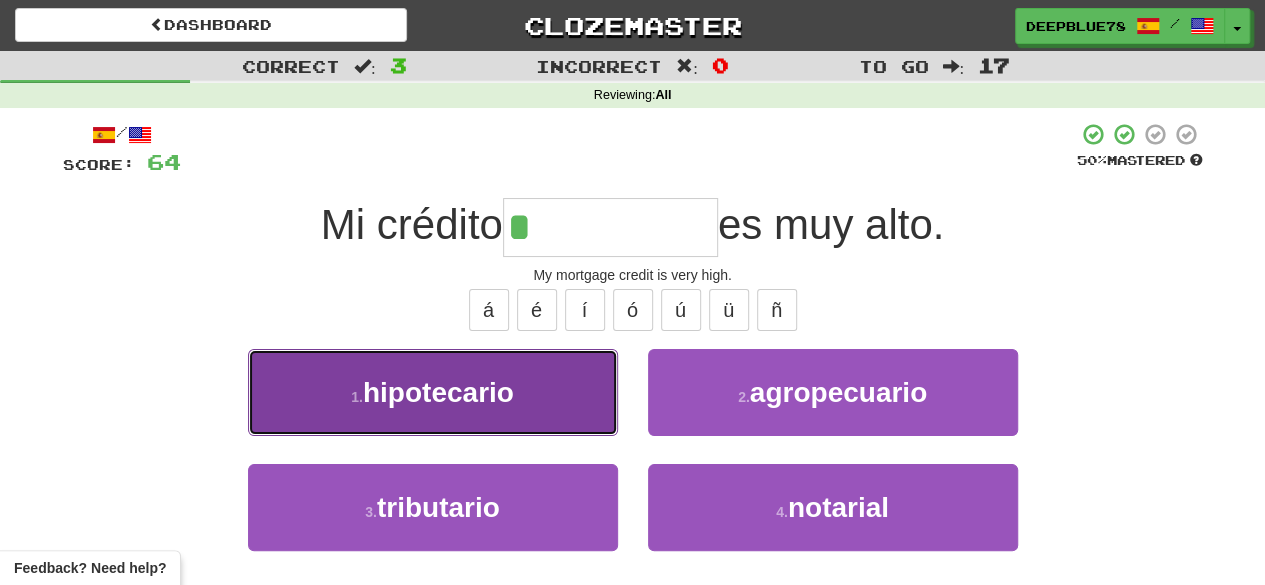 click on "hipotecario" at bounding box center (438, 392) 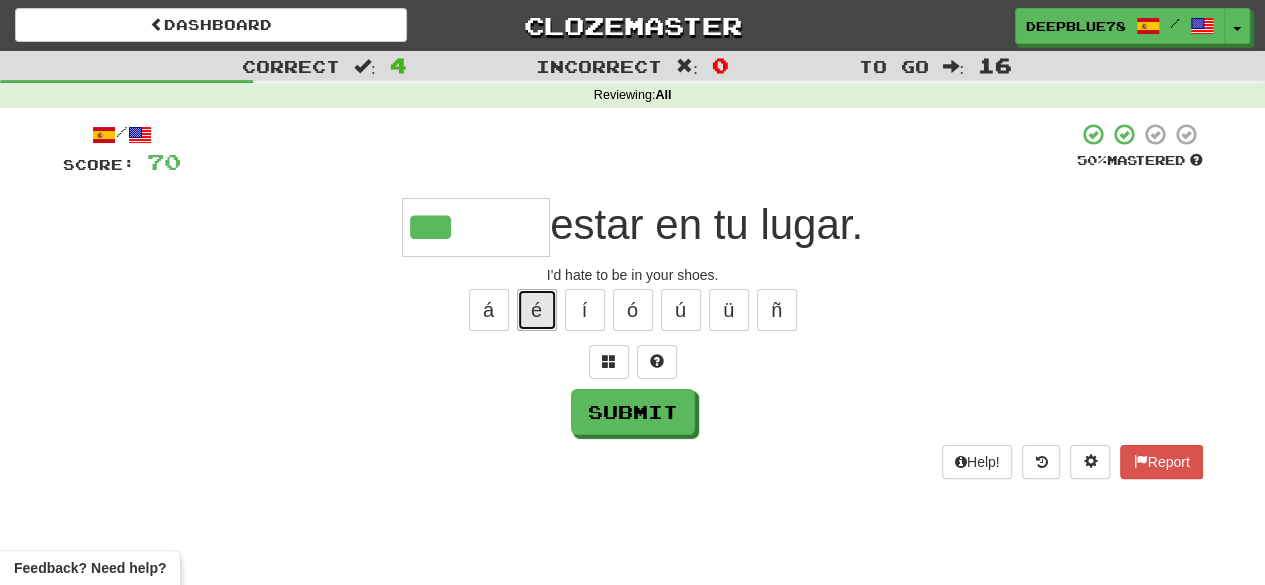 click on "é" at bounding box center [537, 310] 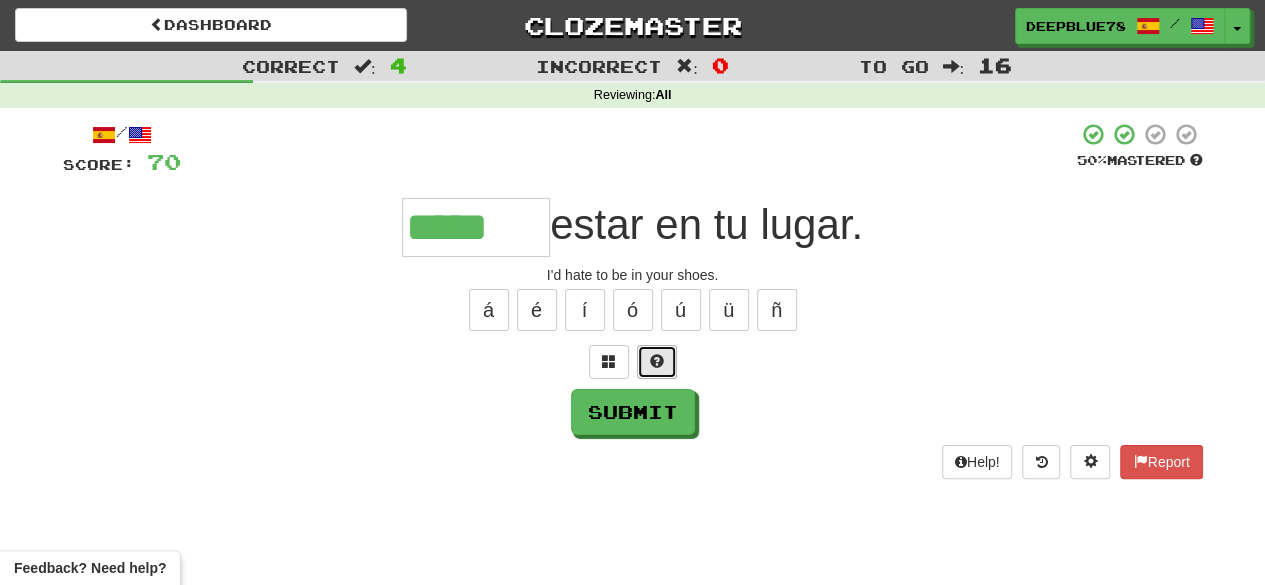 click at bounding box center (657, 362) 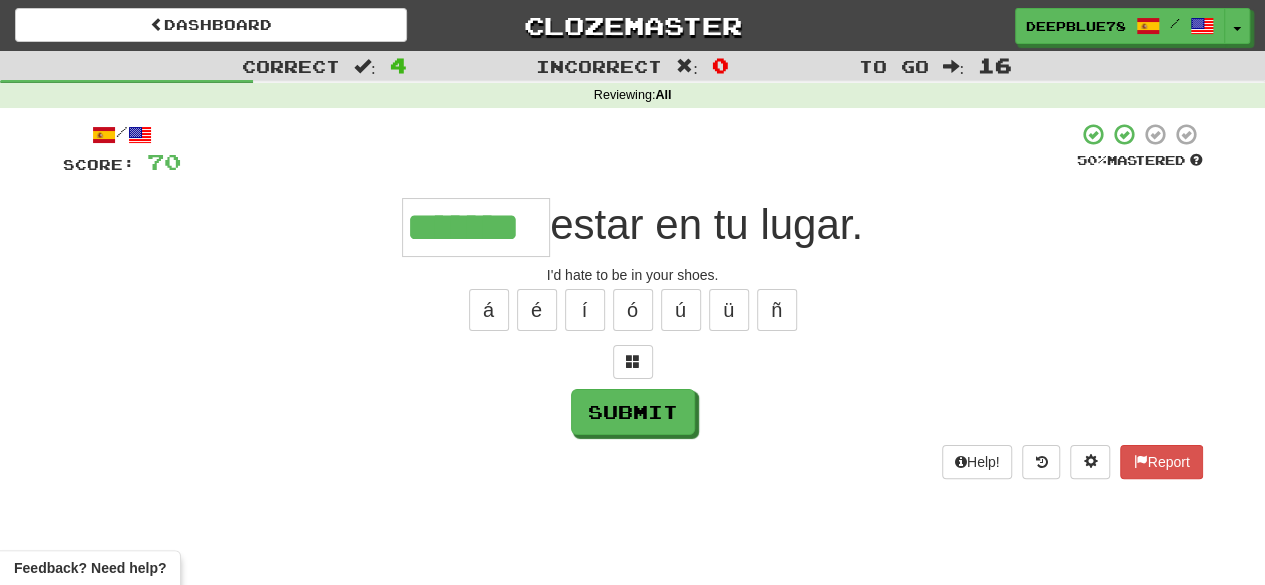 type on "*******" 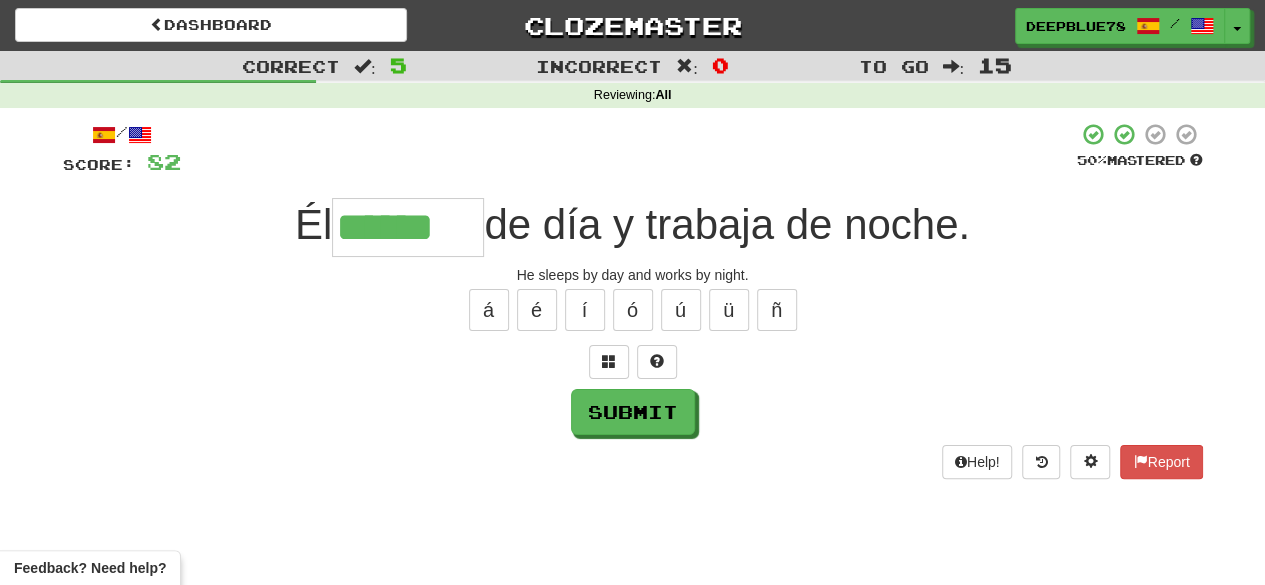 type on "******" 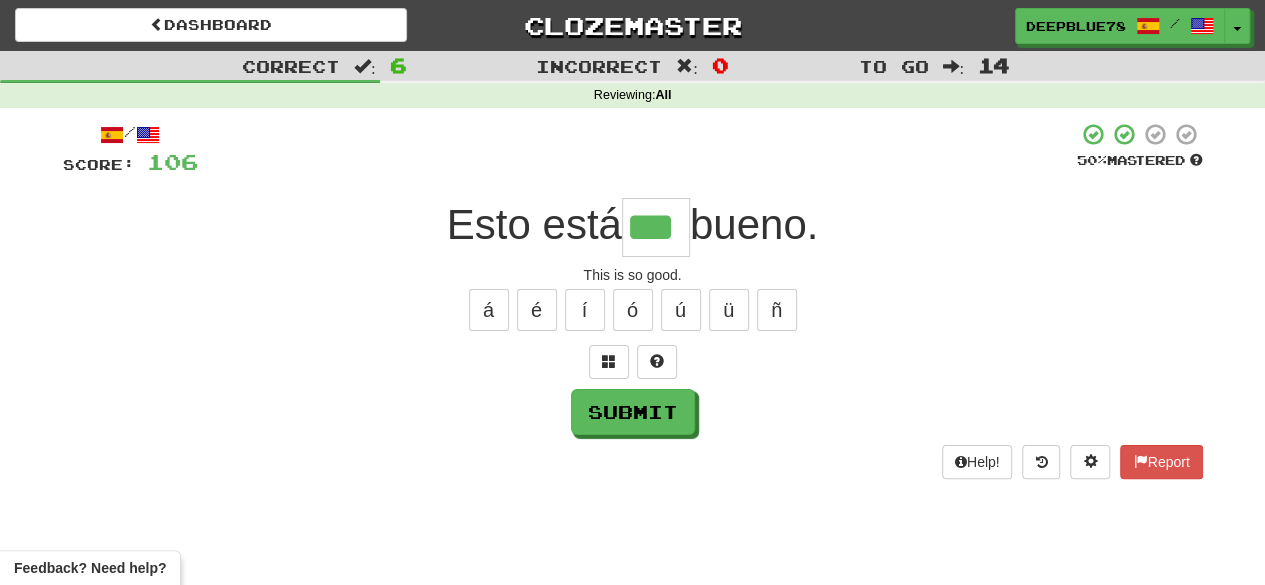 type on "***" 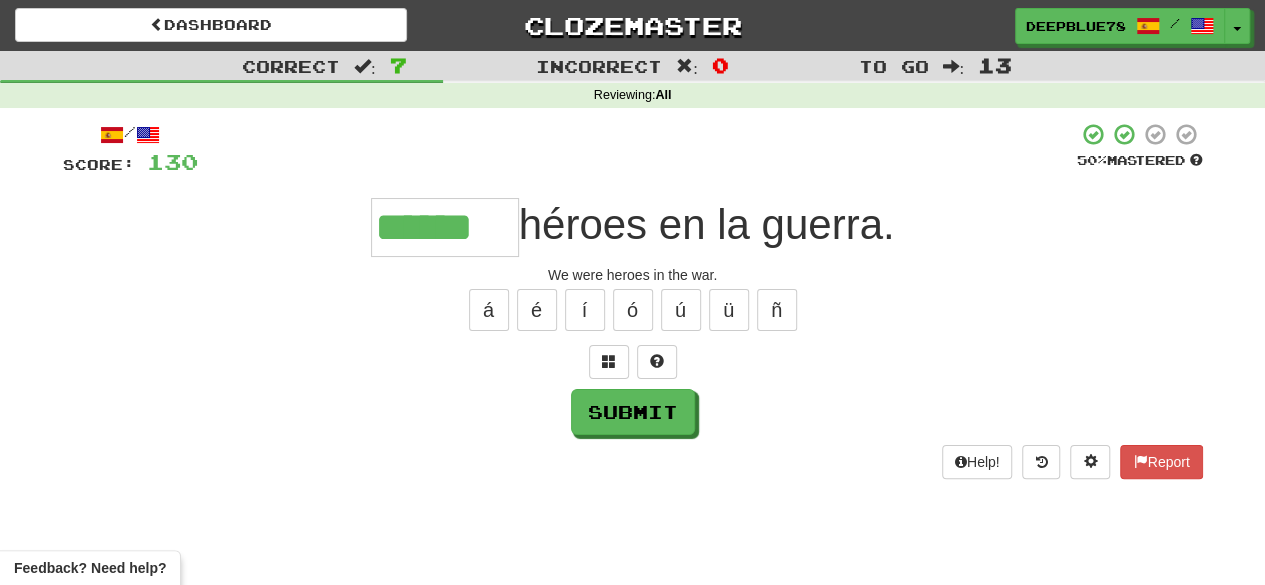 type on "******" 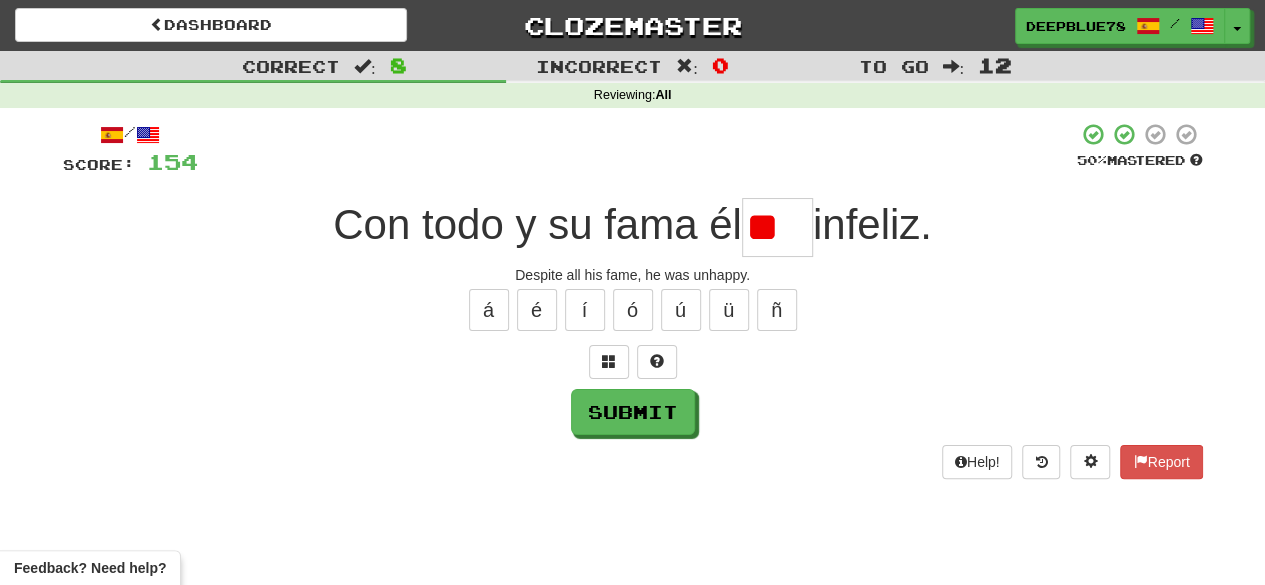 type on "*" 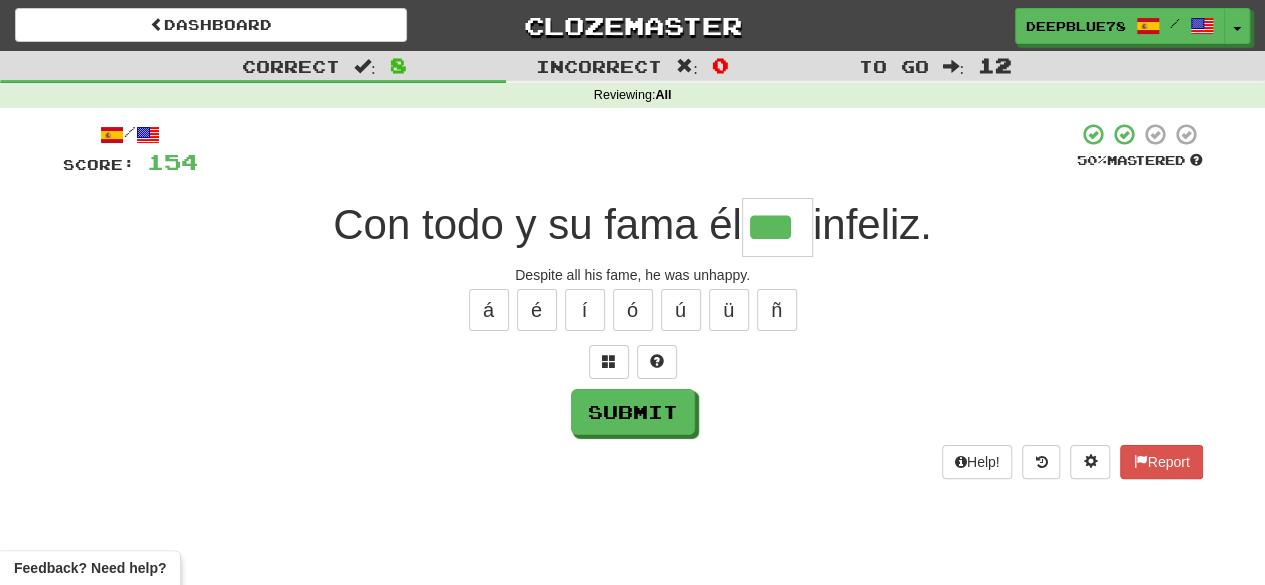 type on "***" 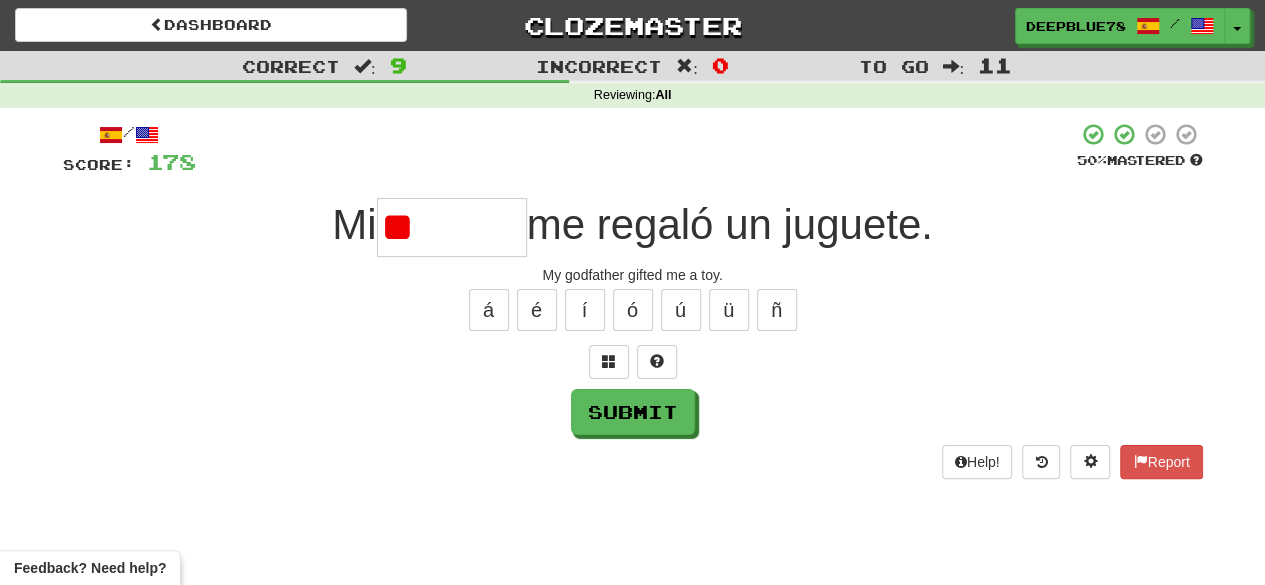 type on "*" 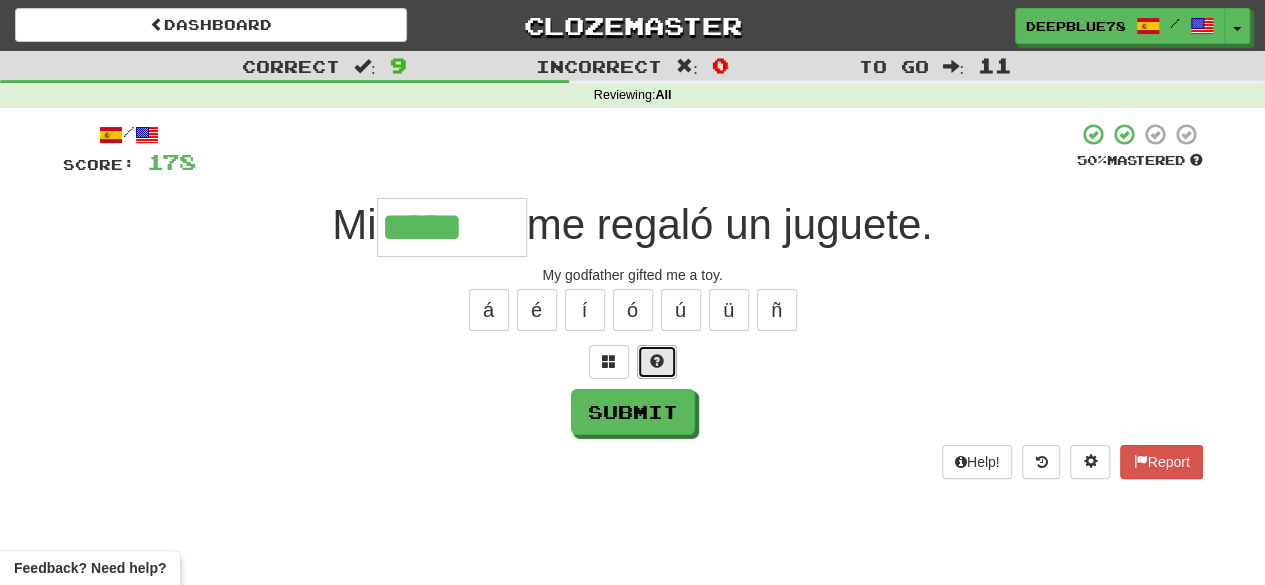 click at bounding box center [657, 361] 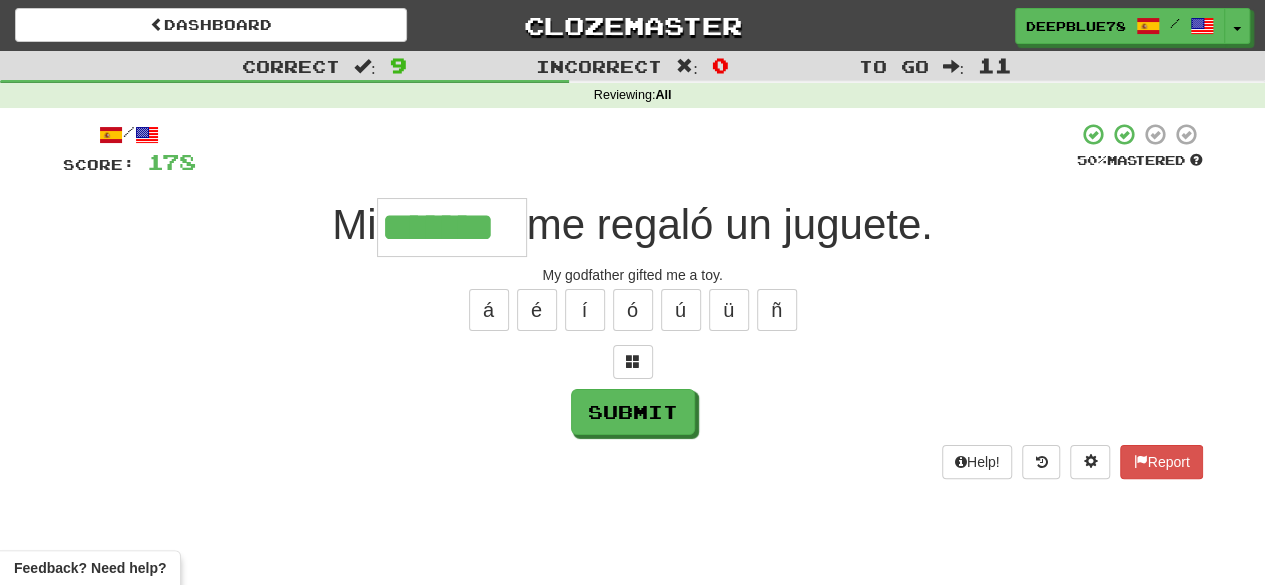 type on "*******" 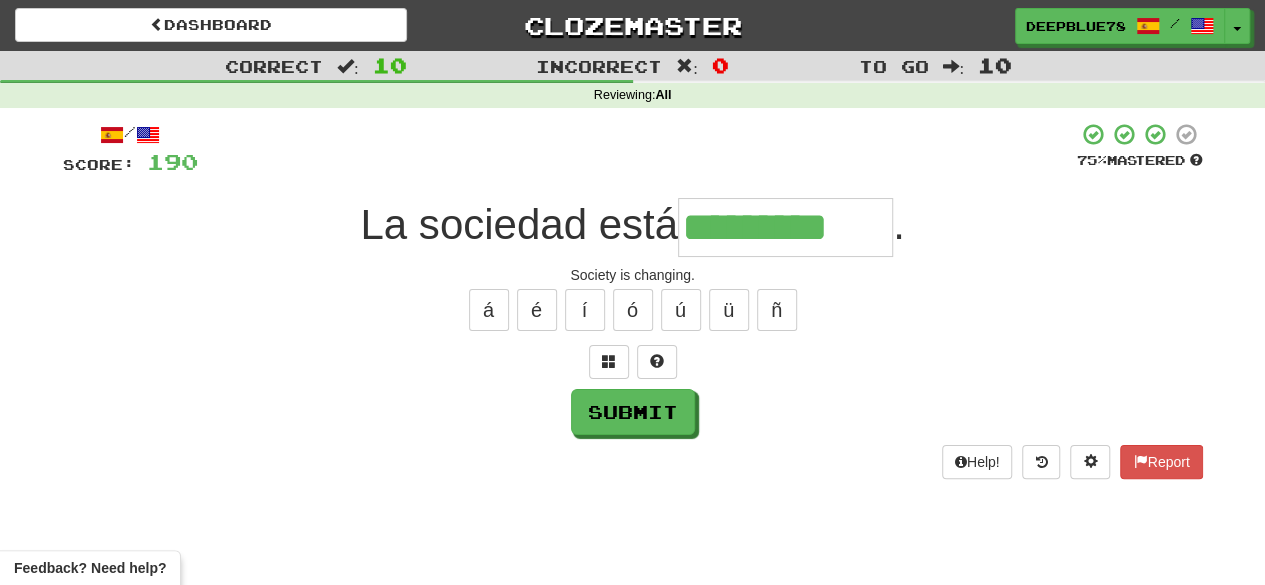 type on "*********" 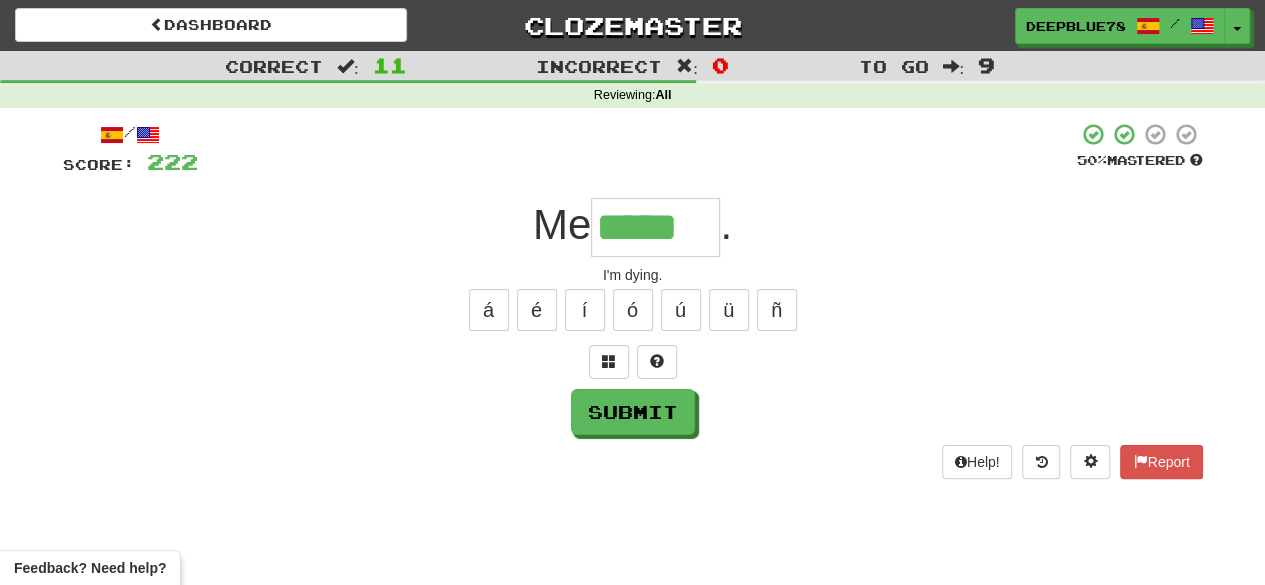 type on "*****" 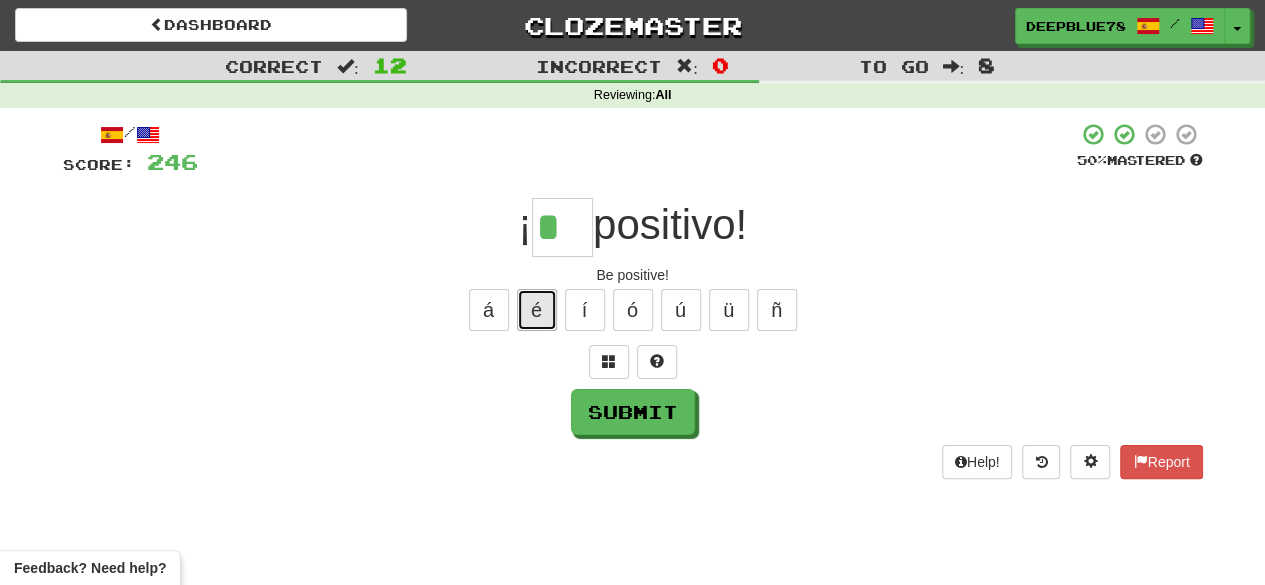 click on "é" at bounding box center (537, 310) 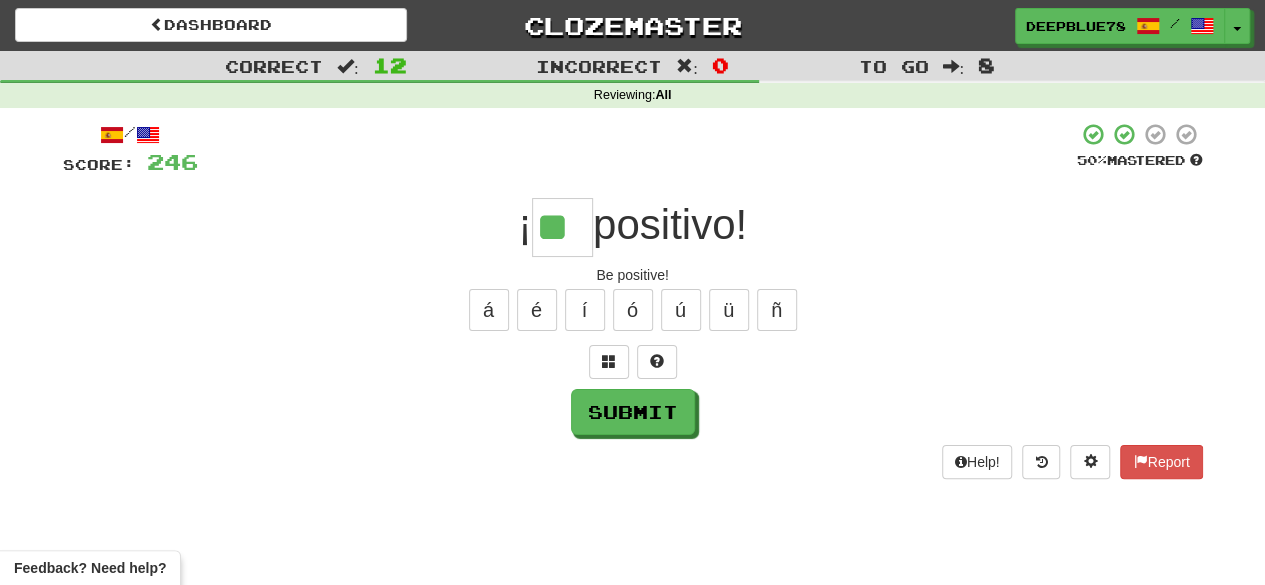 type on "**" 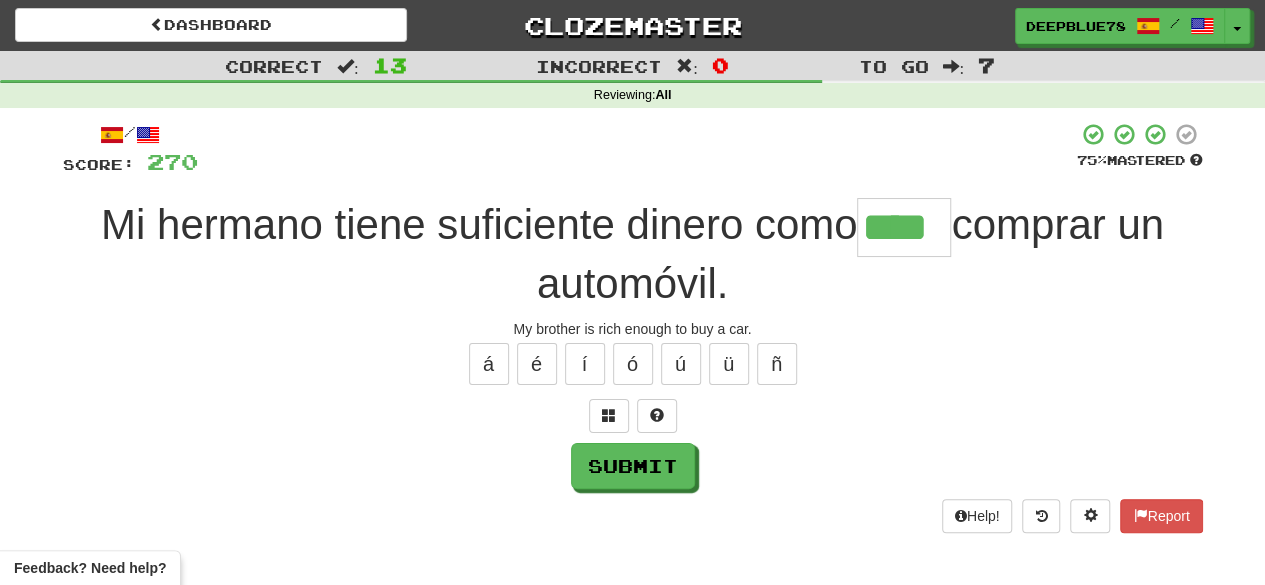 type on "****" 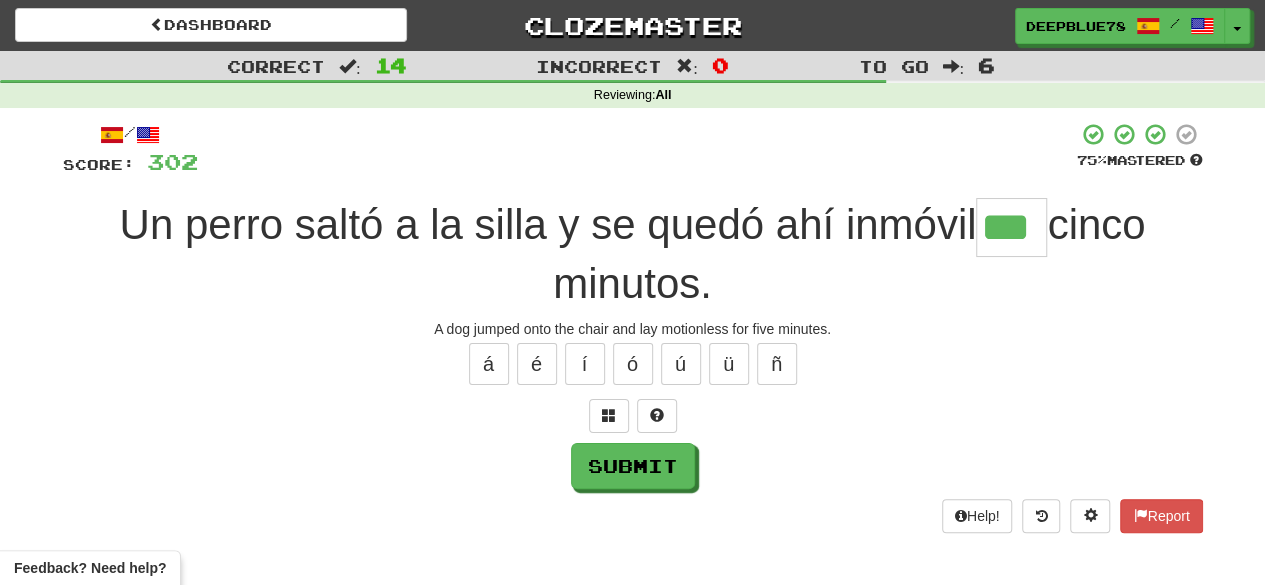 type on "***" 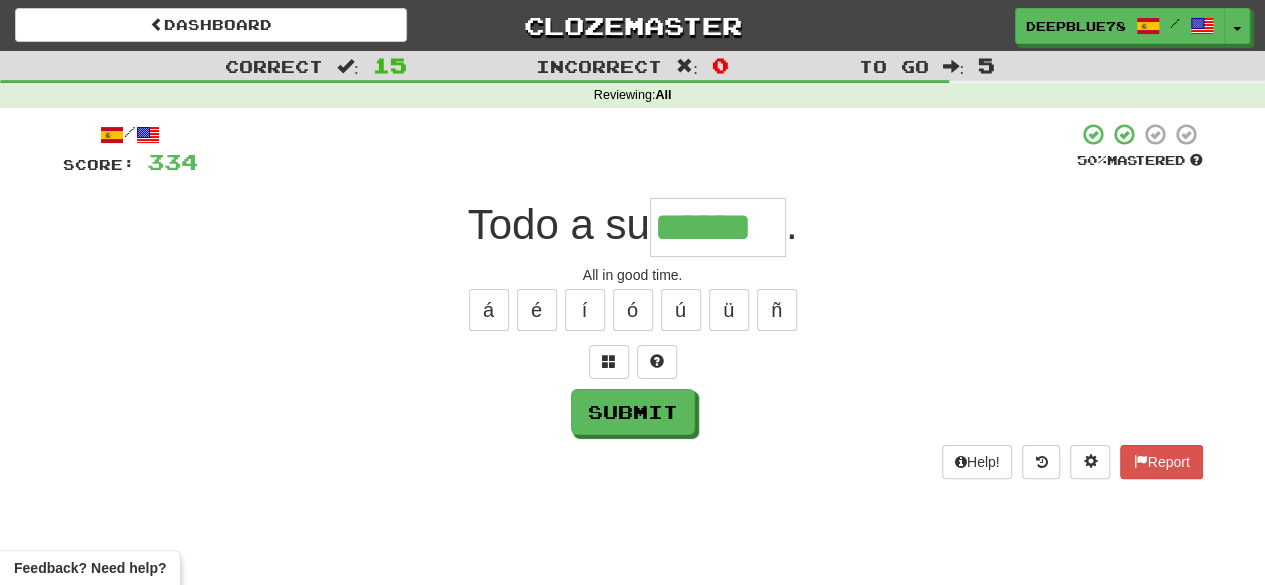 type on "******" 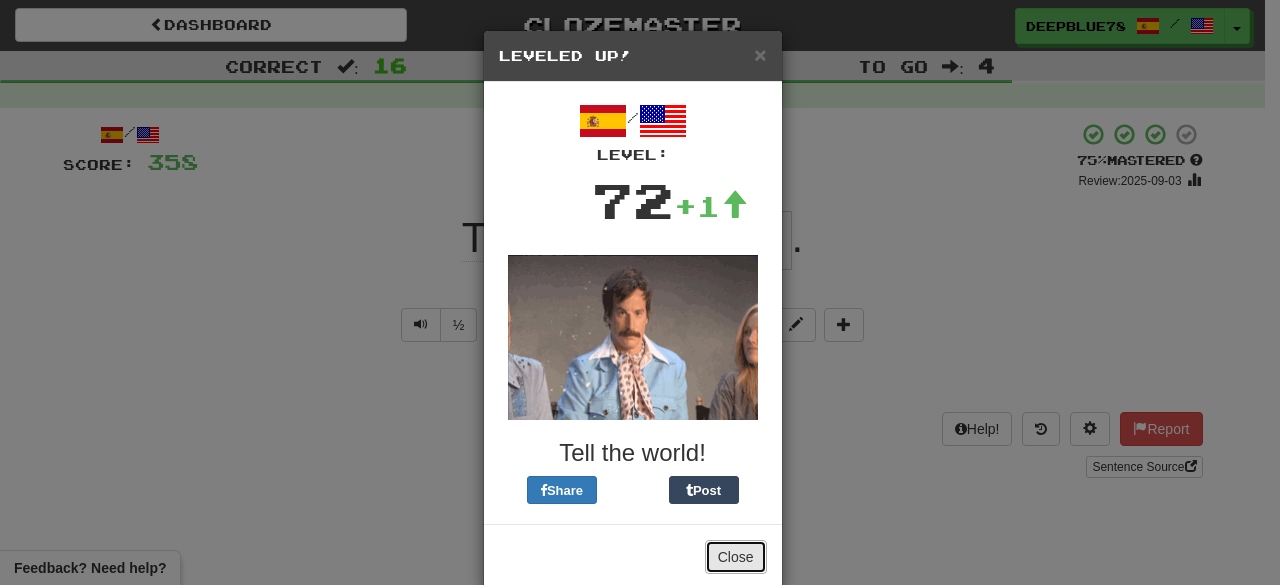 click on "Close" at bounding box center [736, 557] 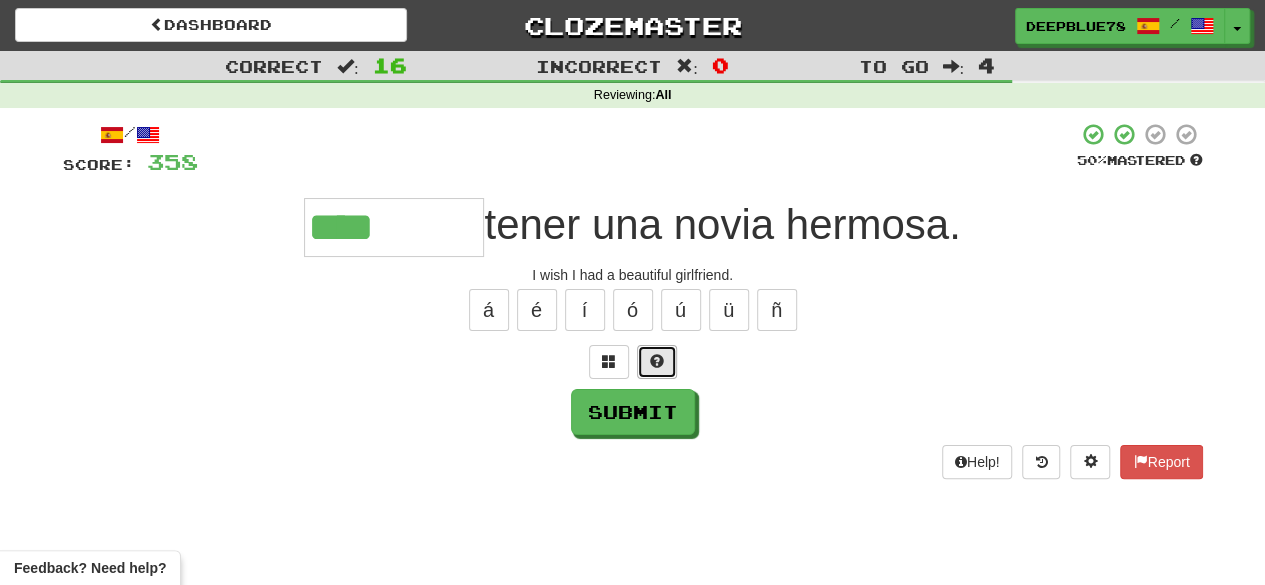 click at bounding box center [657, 362] 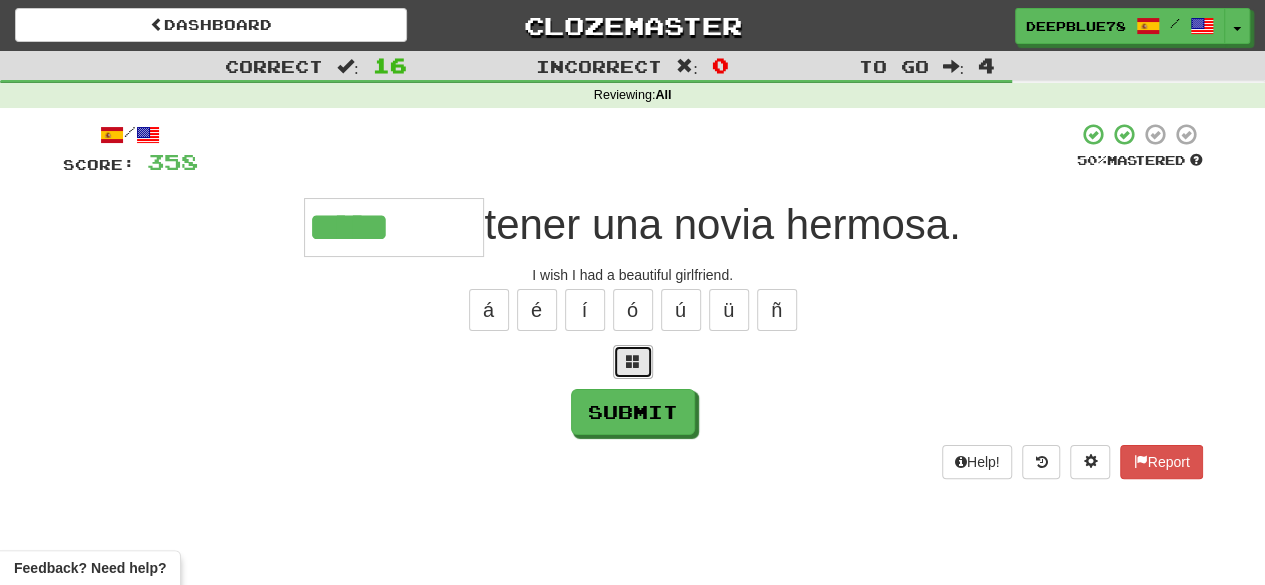 click at bounding box center (633, 361) 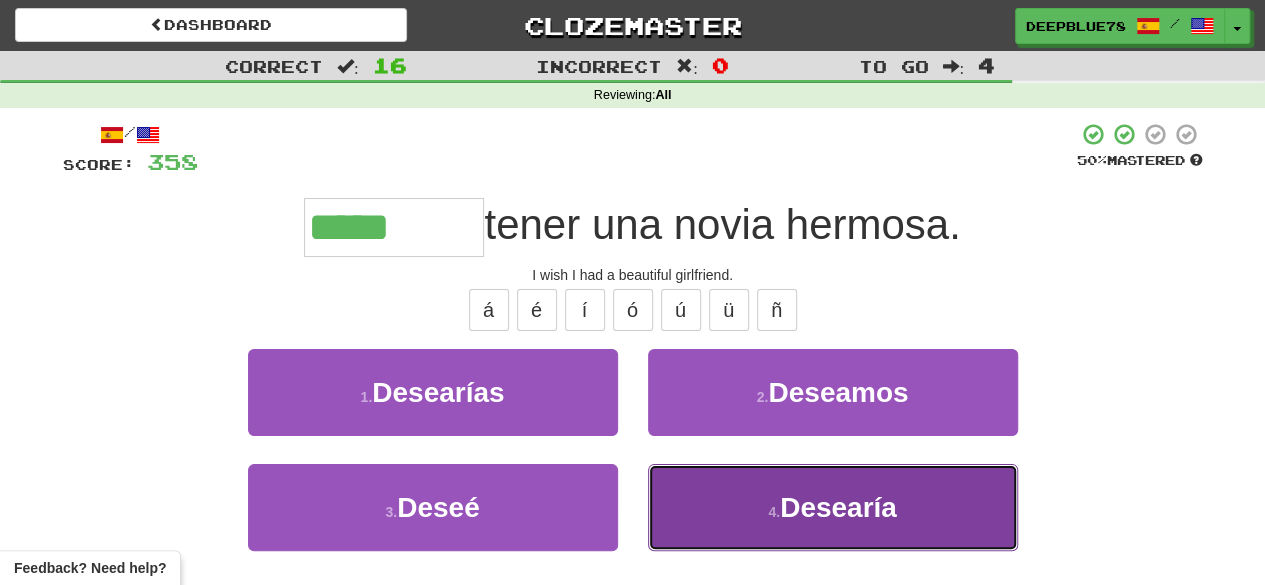 click on "Desearía" at bounding box center [838, 507] 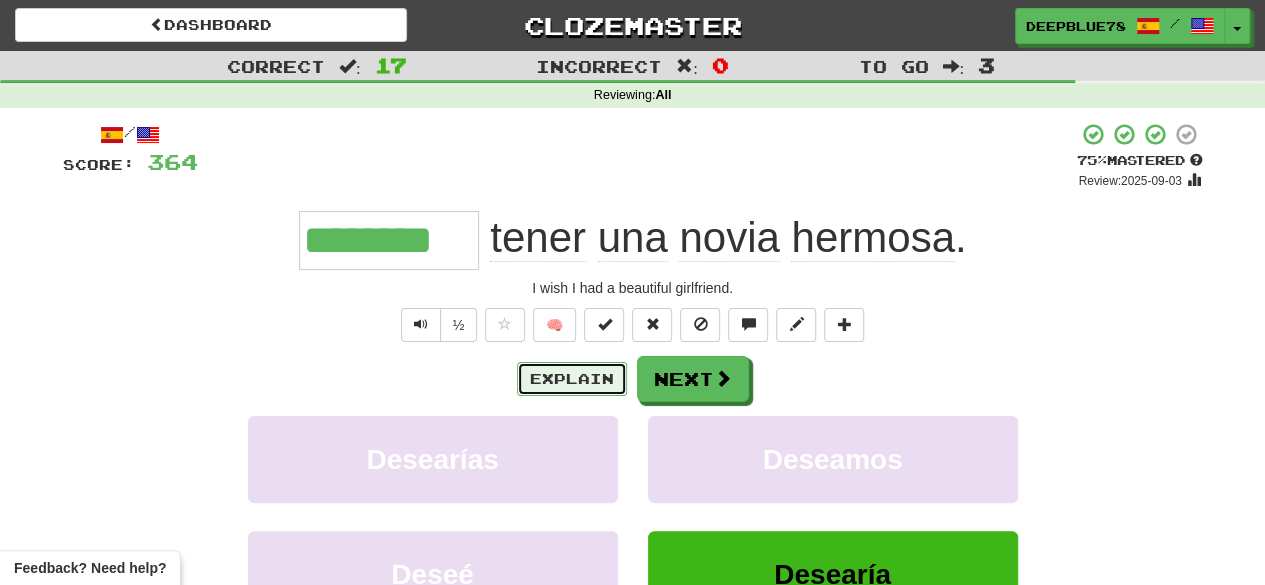 click on "Explain" at bounding box center (572, 379) 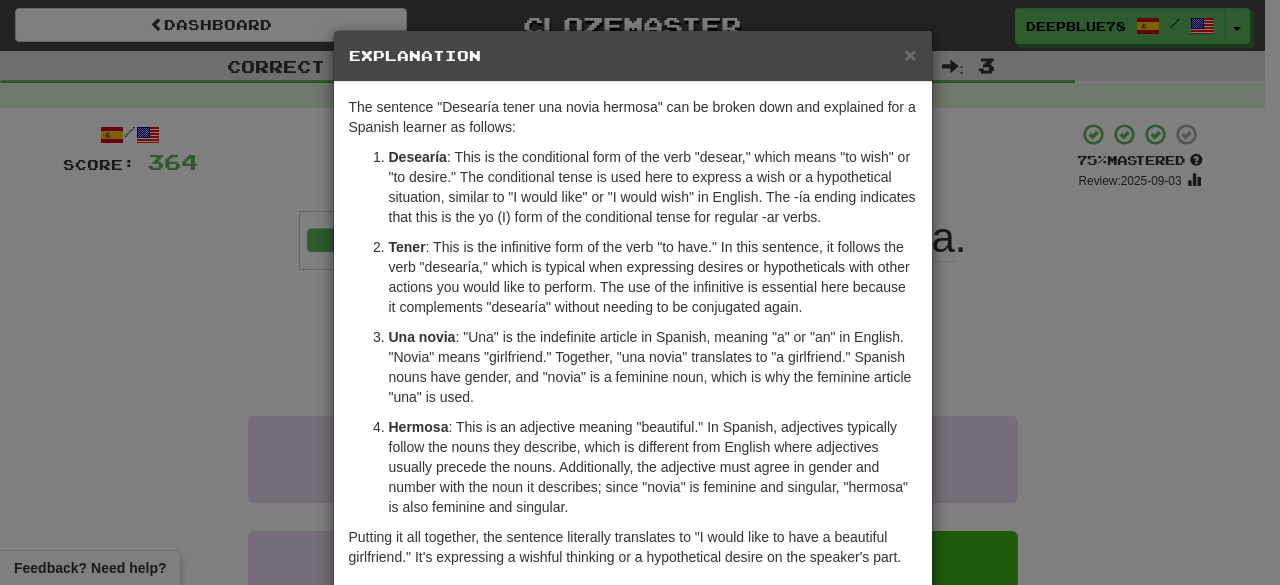click on "× Explanation The sentence "Desearía tener una novia hermosa" can be broken down and explained for a Spanish learner as follows:
Desearía : This is the conditional form of the verb "desear," which means "to wish" or "to desire." The conditional tense is used here to express a wish or a hypothetical situation, similar to "I would like" or "I would wish" in English. The -ía ending indicates that this is the yo (I) form of the conditional tense for regular -ar verbs.
Tener : This is the infinitive form of the verb "to have." In this sentence, it follows the verb "desearía," which is typical when expressing desires or hypotheticals with other actions you would like to perform. The use of the infinitive is essential here because it complements "desearía" without needing to be conjugated again.
Una novia
Hermosa
In beta. Generated by ChatGPT. Like it? Hate it?  Let us know ! Close" at bounding box center (640, 292) 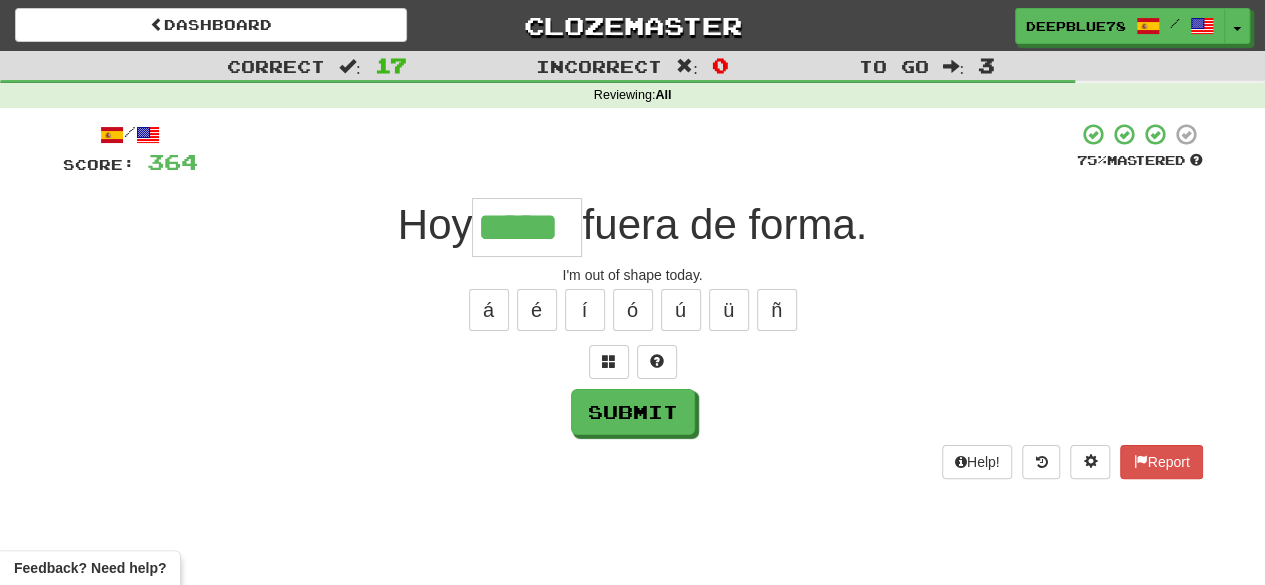type on "*****" 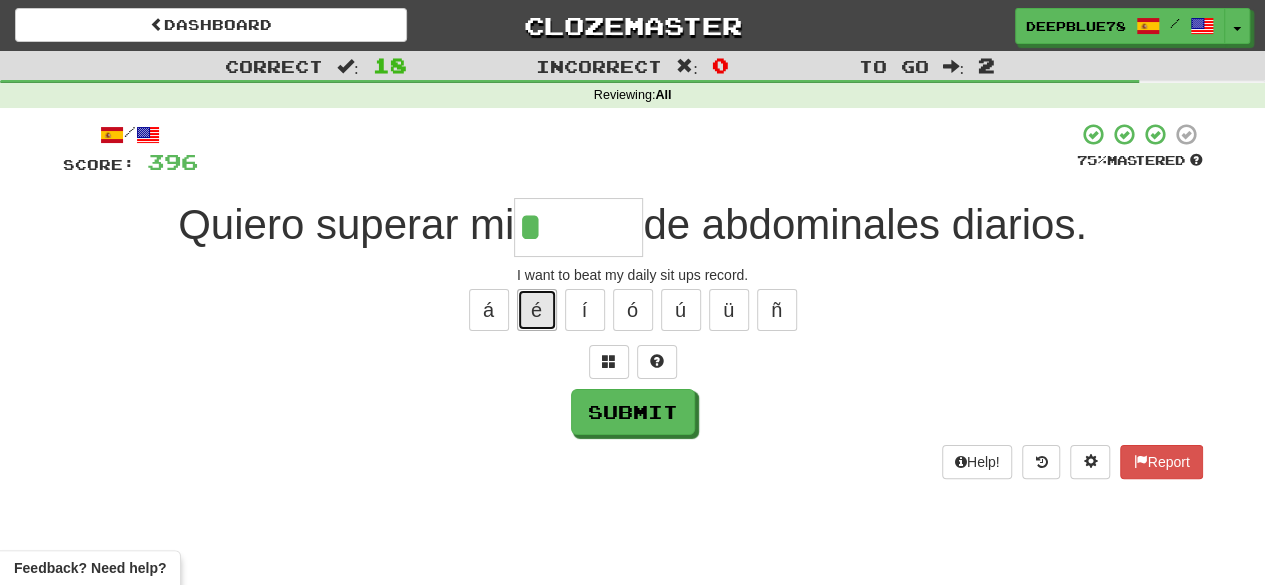 click on "é" at bounding box center (537, 310) 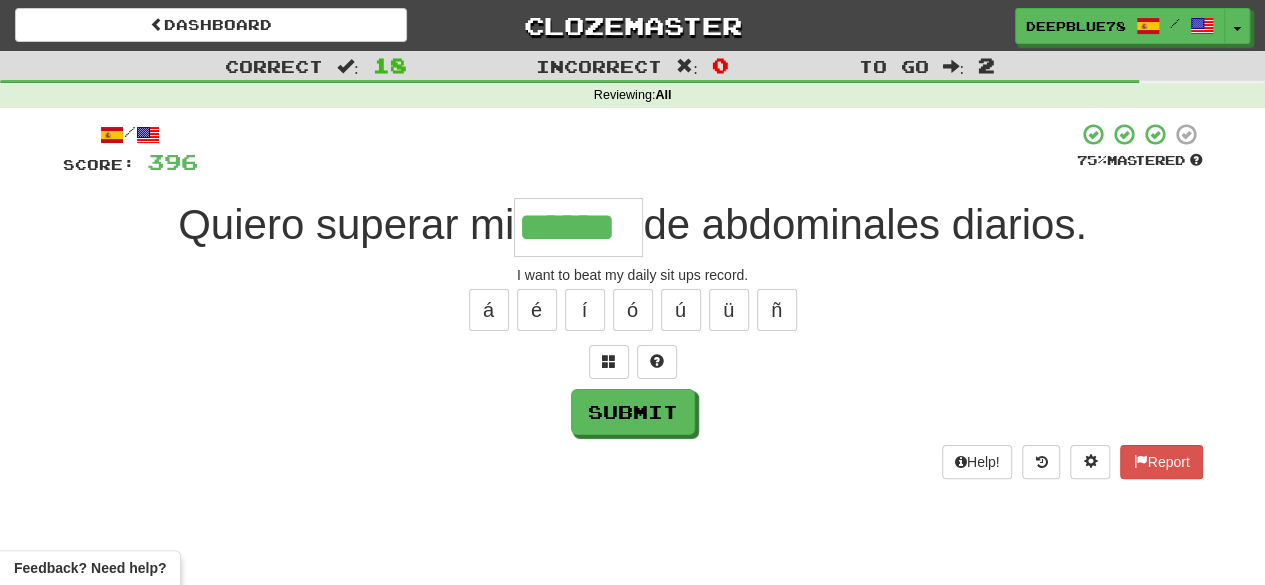 type on "******" 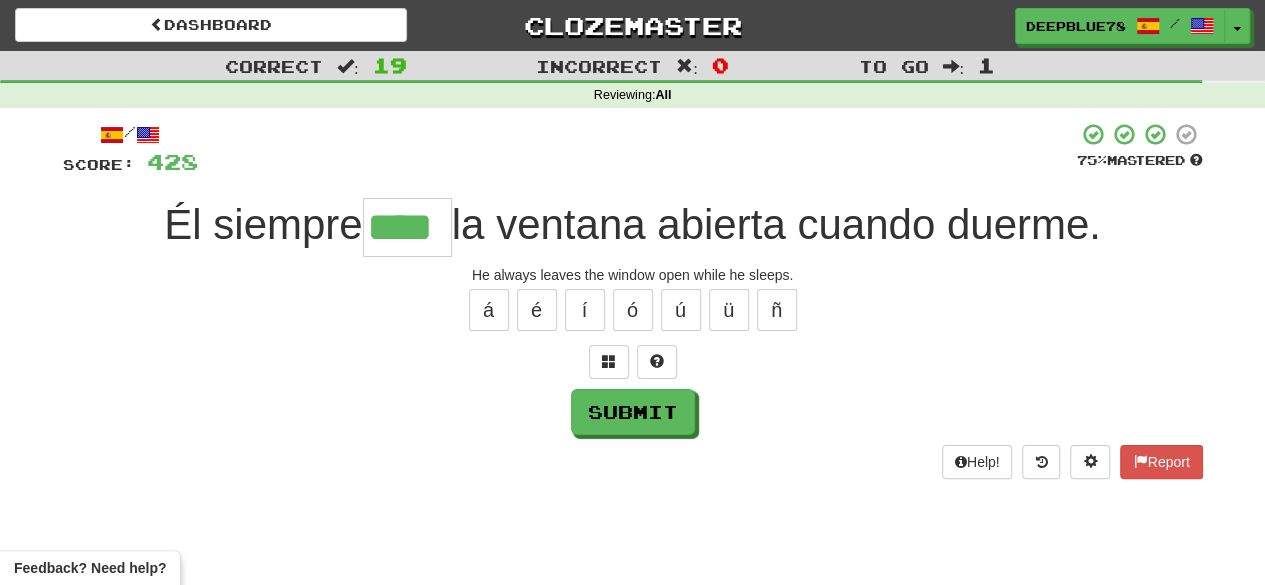 type on "****" 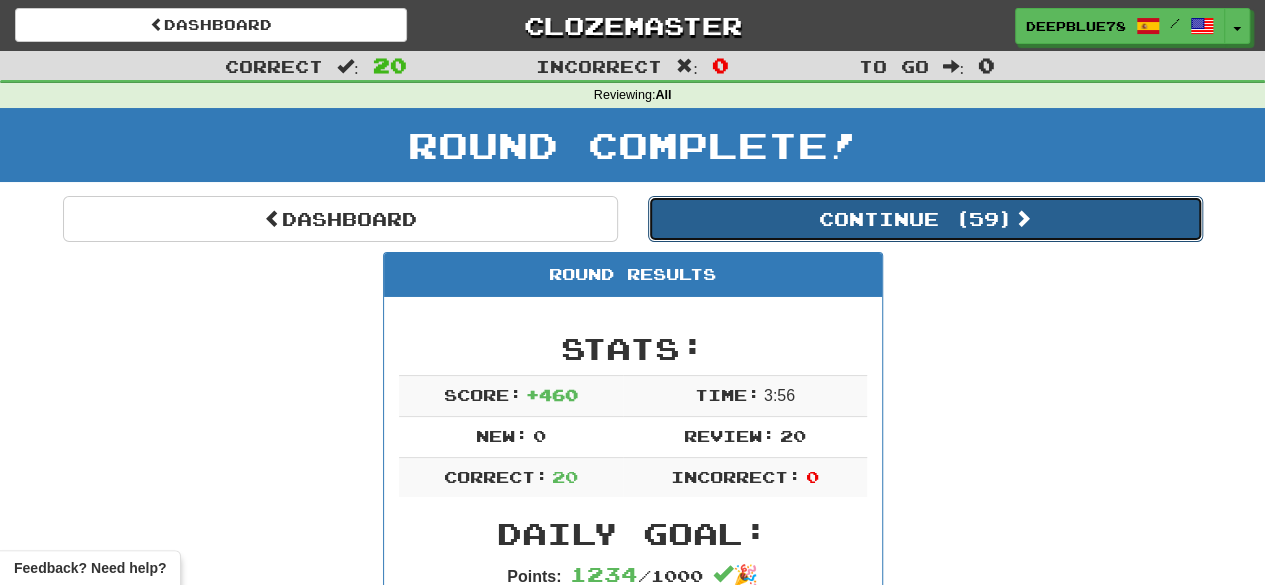 click on "Continue ( 59 )" at bounding box center [925, 219] 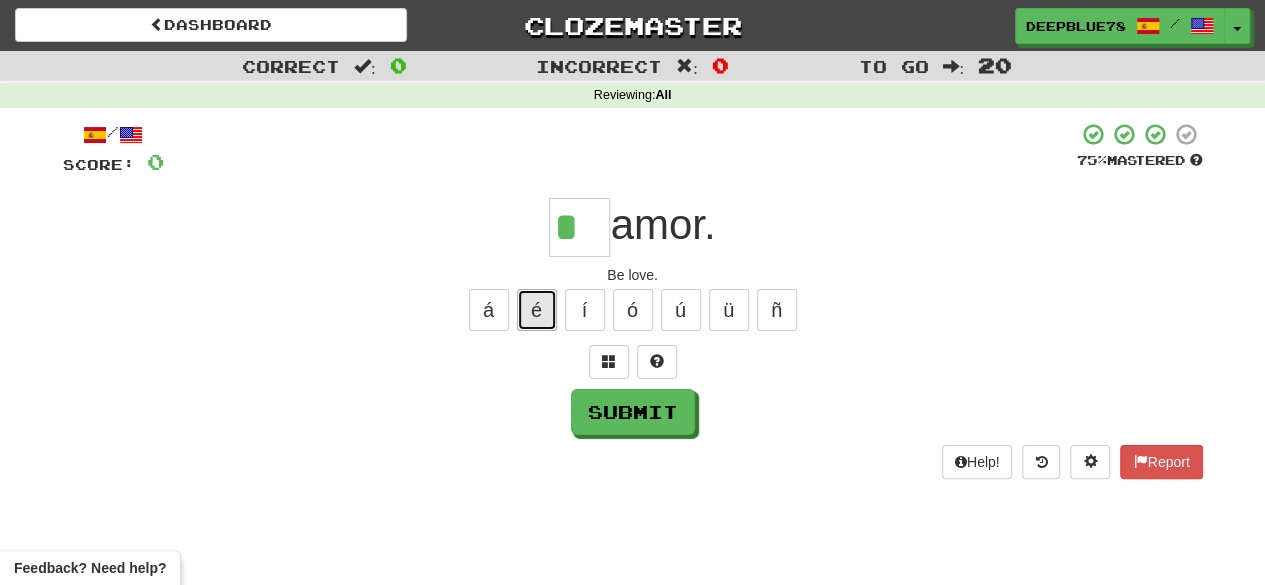 click on "é" at bounding box center [537, 310] 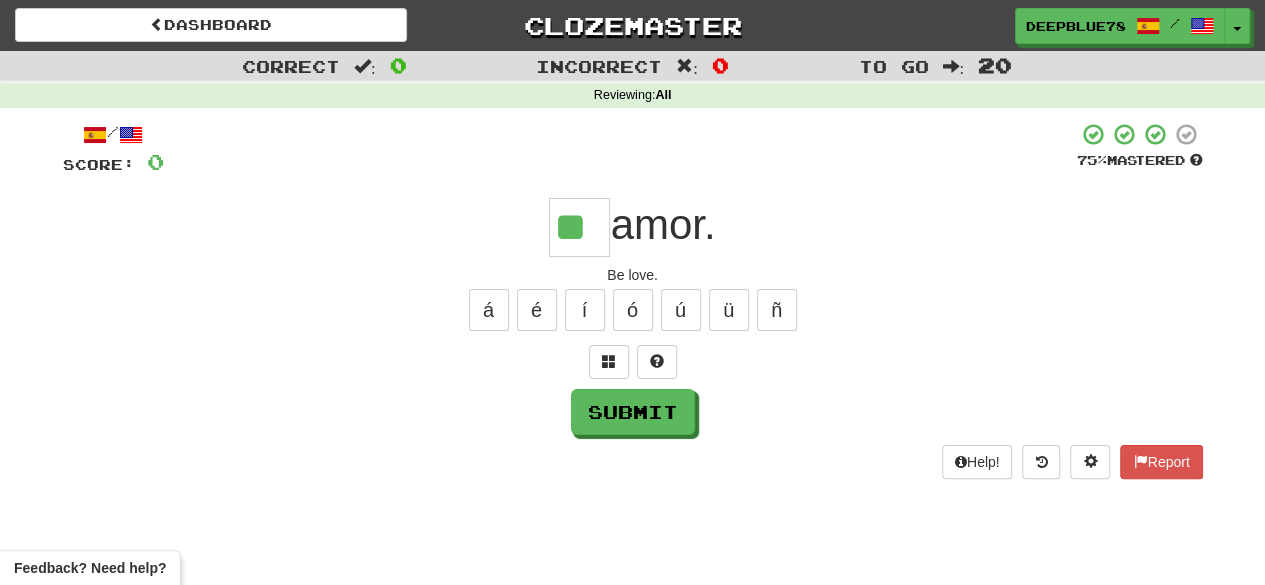 type on "**" 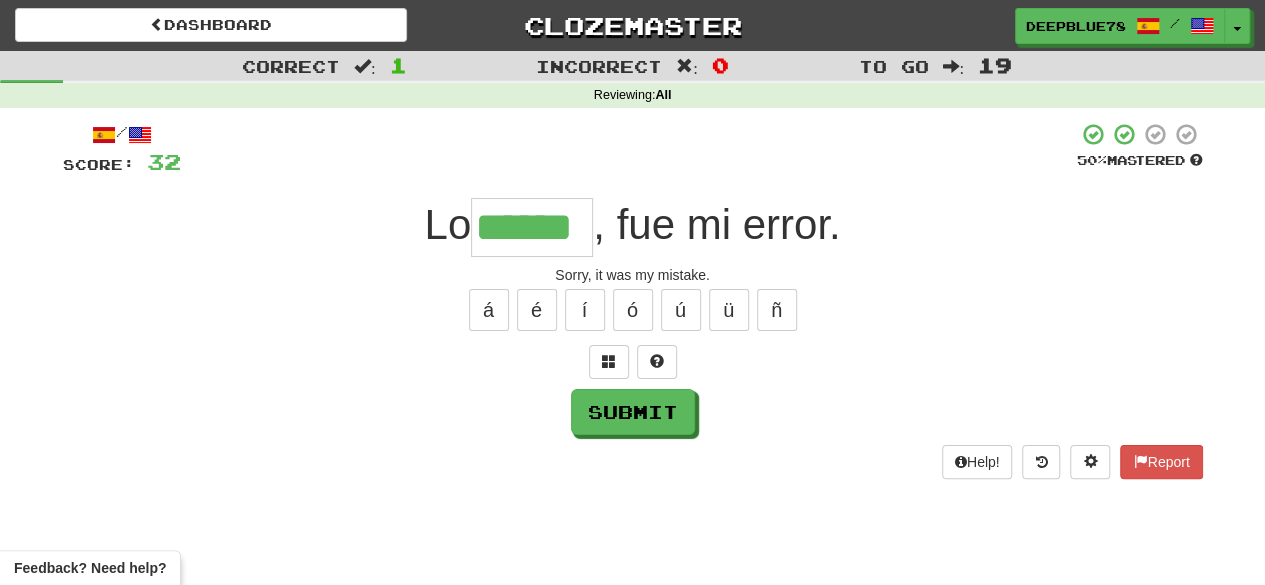type on "******" 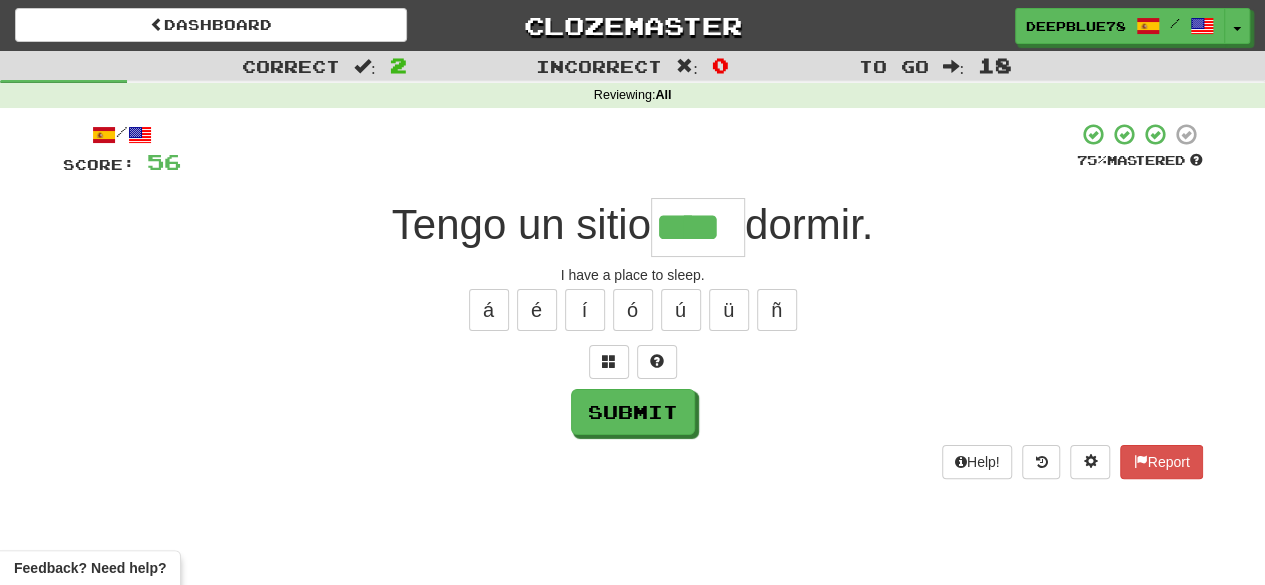 type on "****" 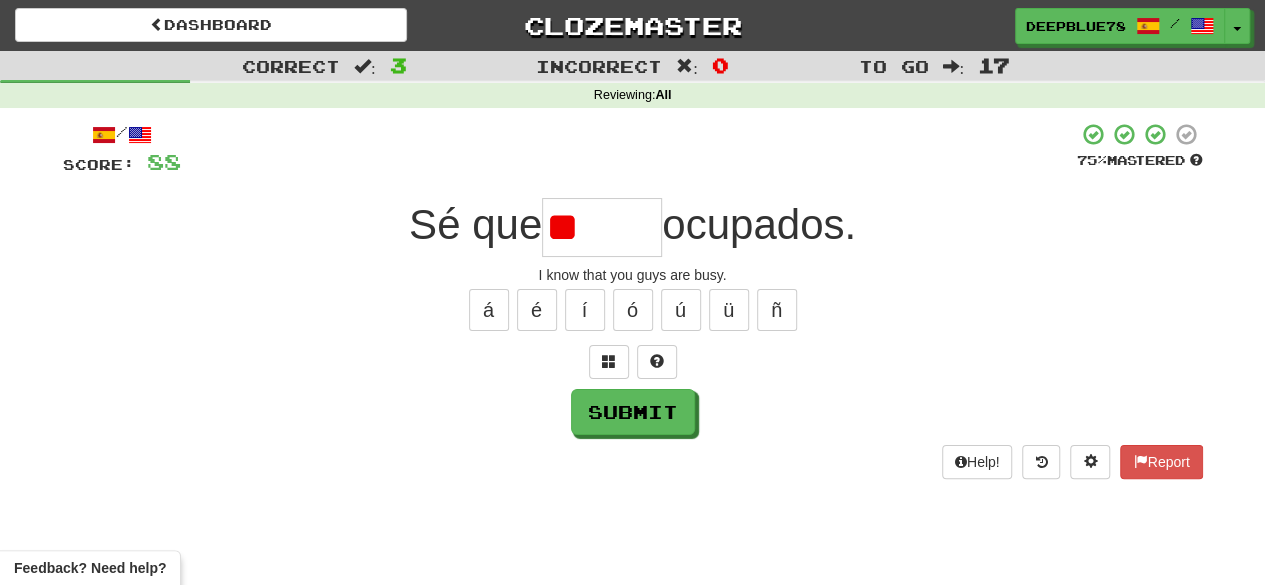 type on "*" 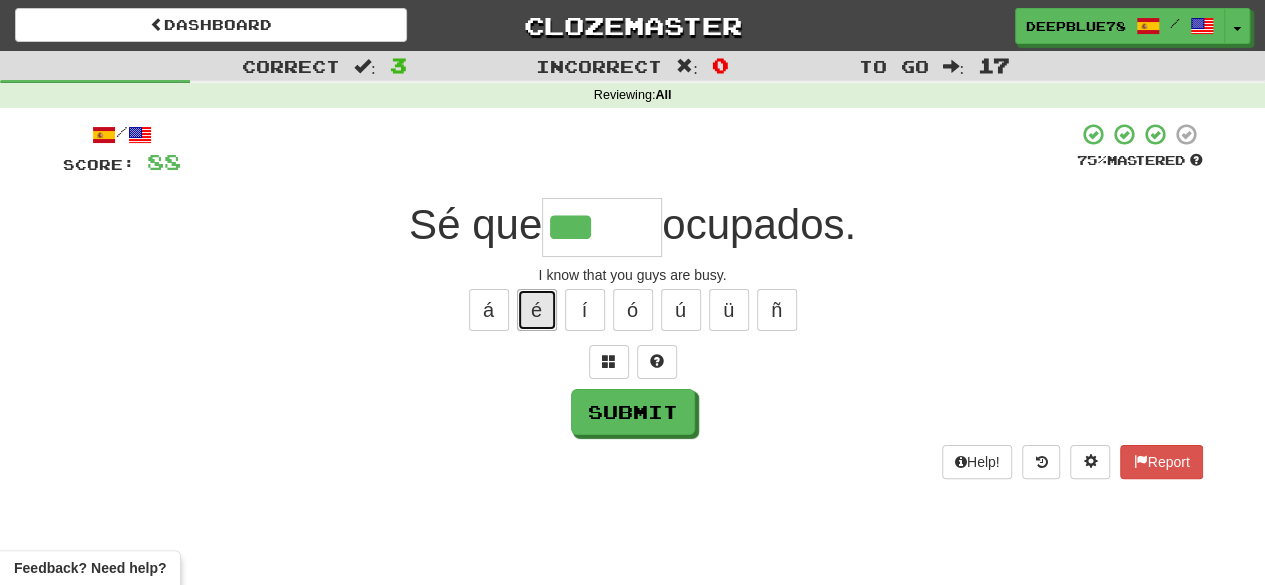 click on "é" at bounding box center [537, 310] 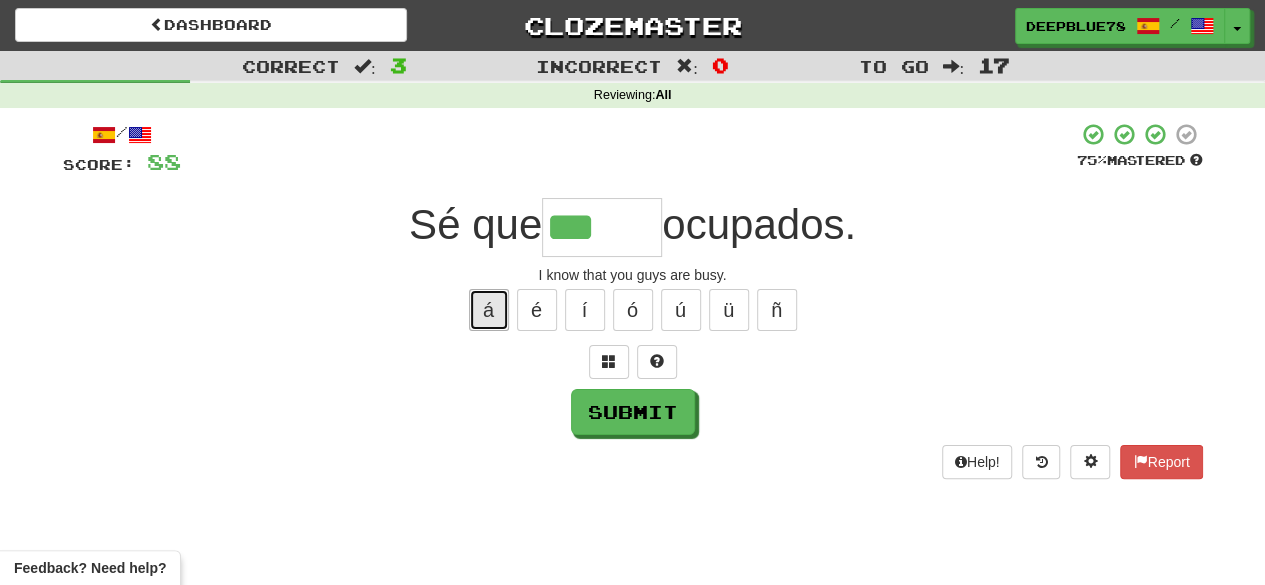 click on "á" at bounding box center [489, 310] 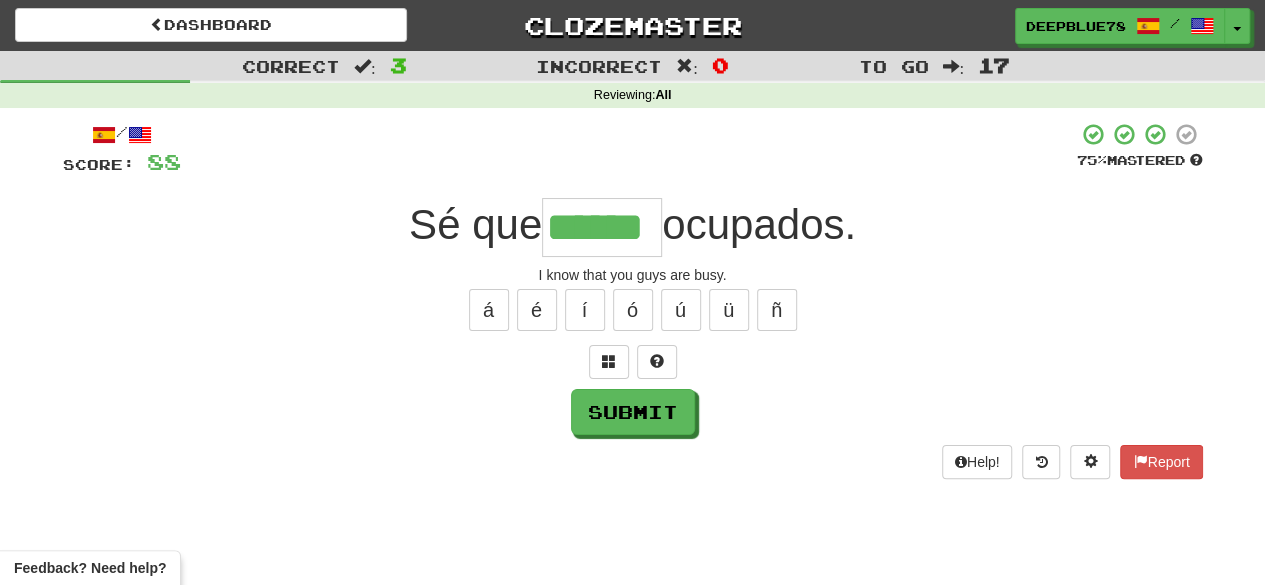 type on "******" 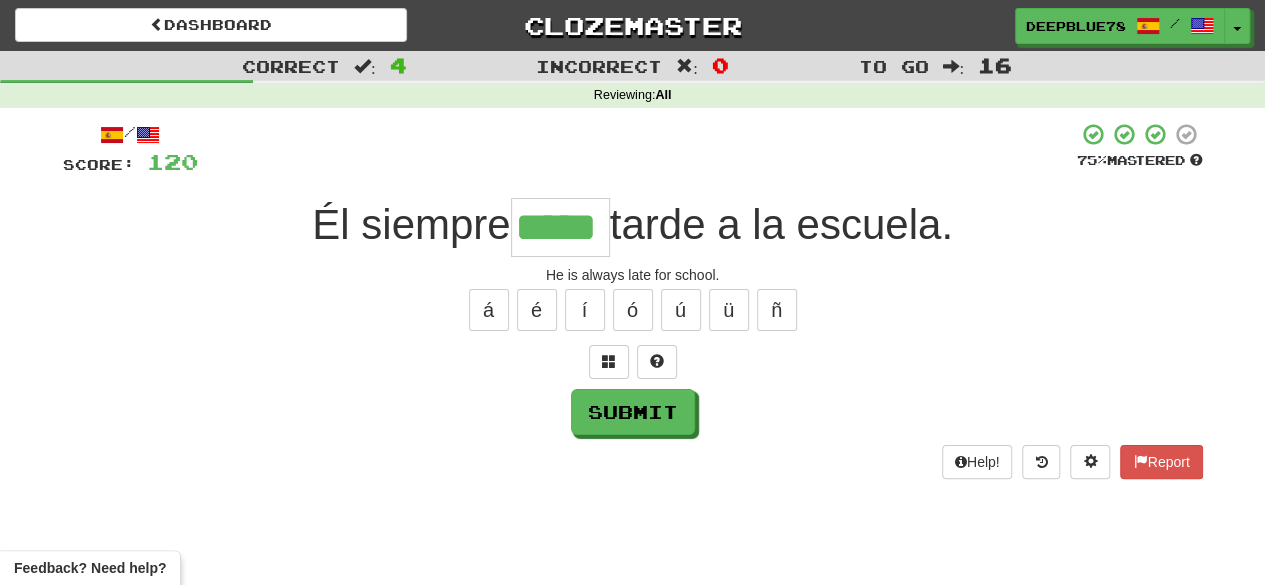 type on "*****" 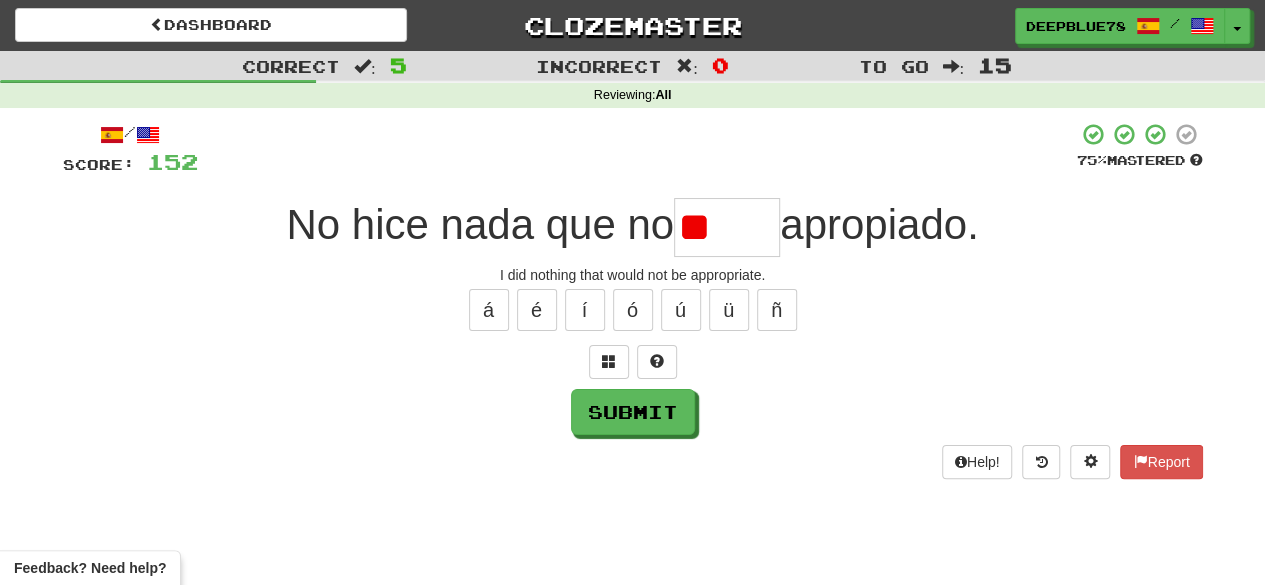 type on "*" 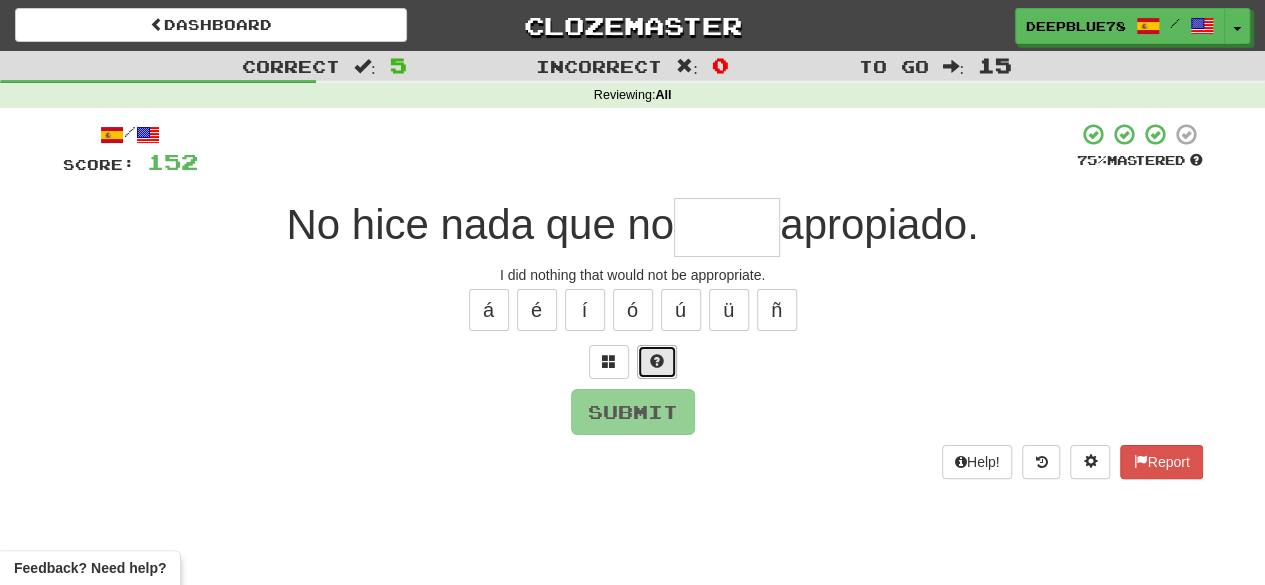 click at bounding box center (657, 361) 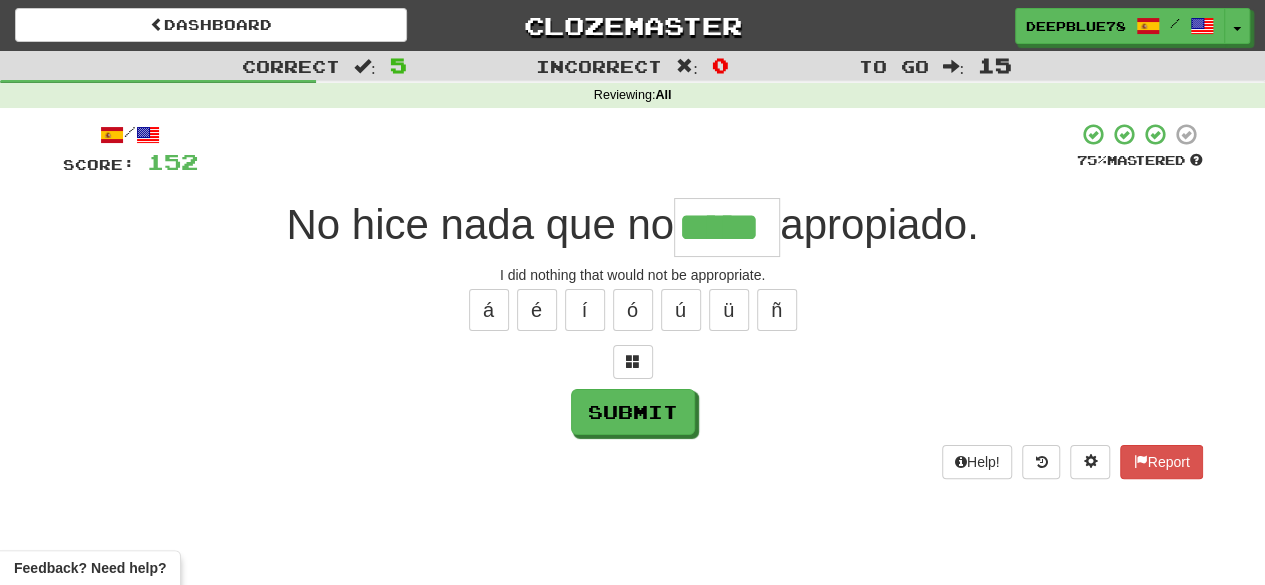 type on "*****" 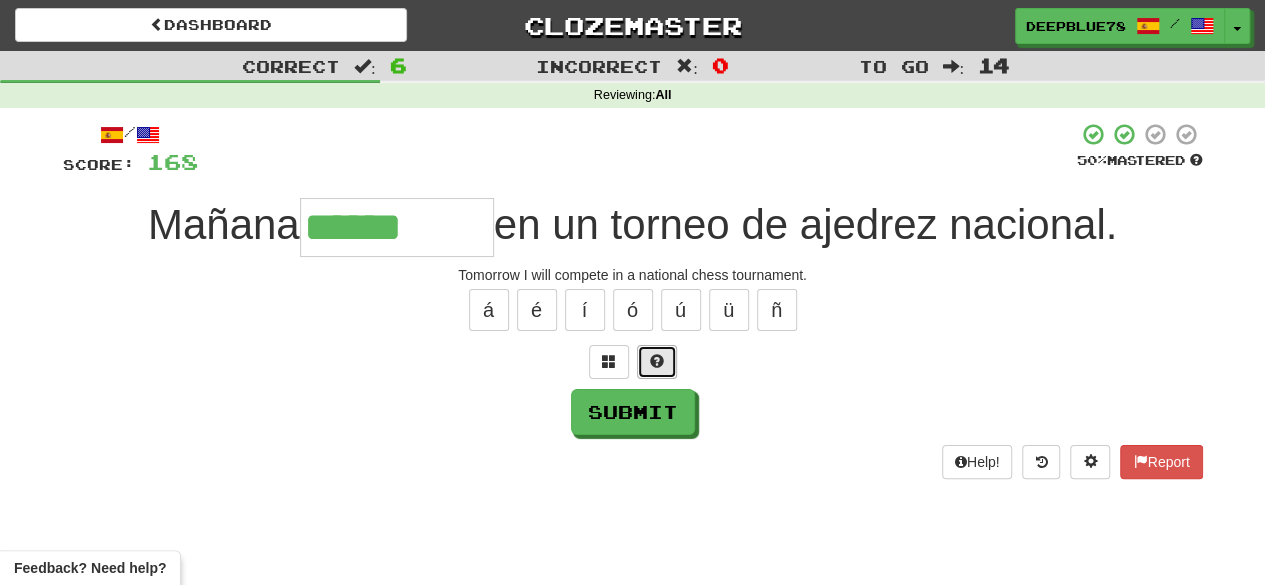 click at bounding box center [657, 361] 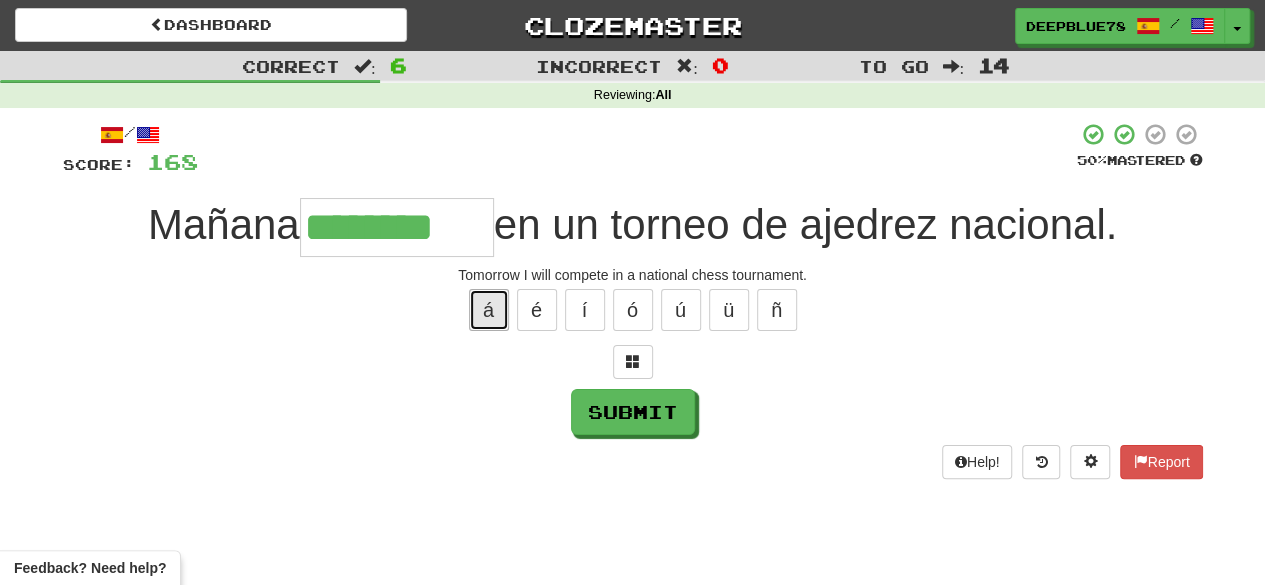 click on "á" at bounding box center (489, 310) 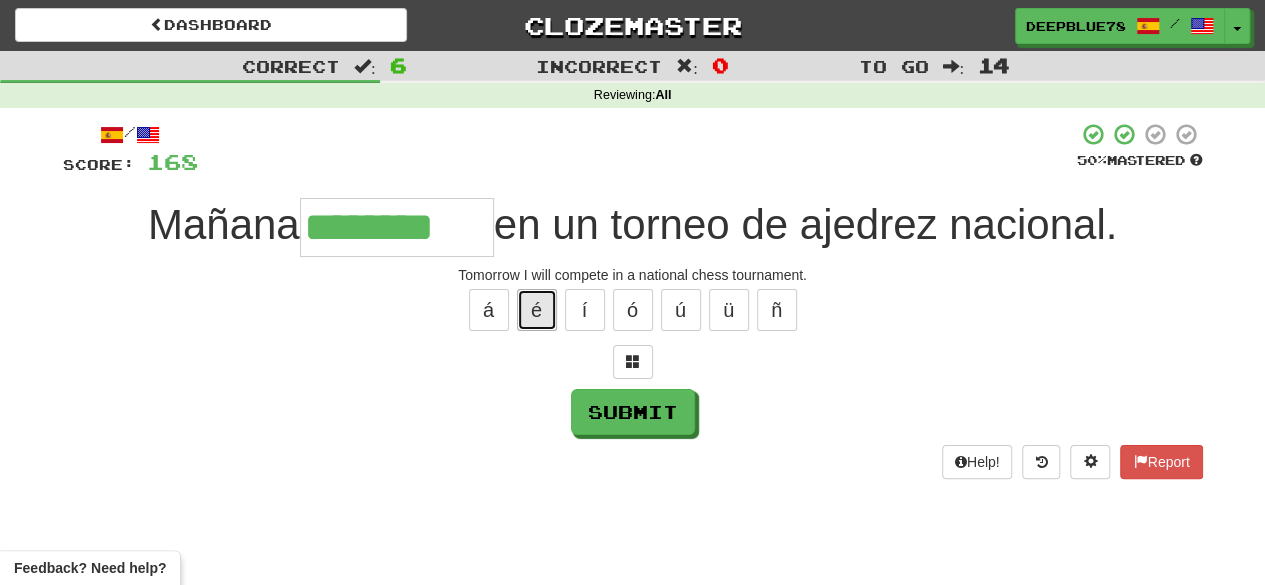 click on "é" at bounding box center [537, 310] 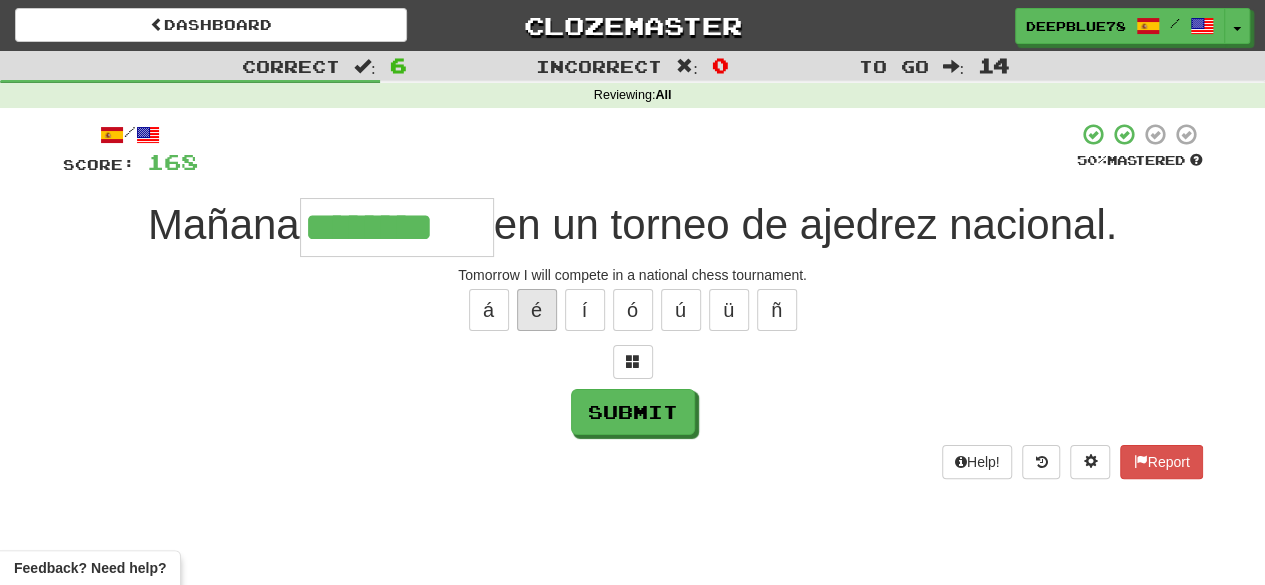 type on "*********" 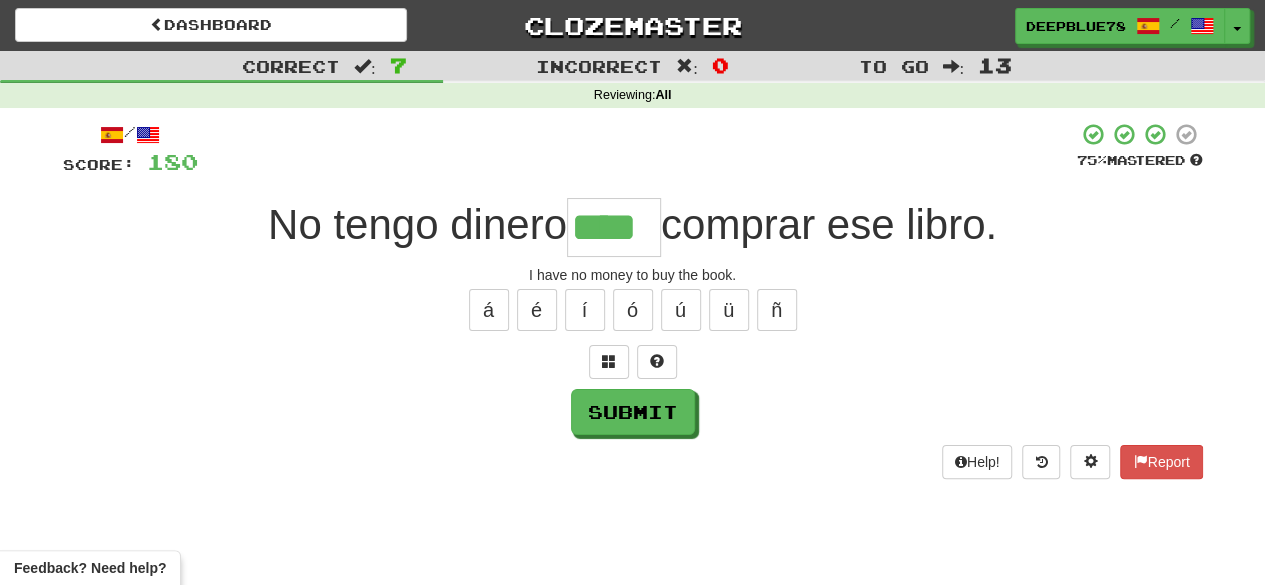 type on "****" 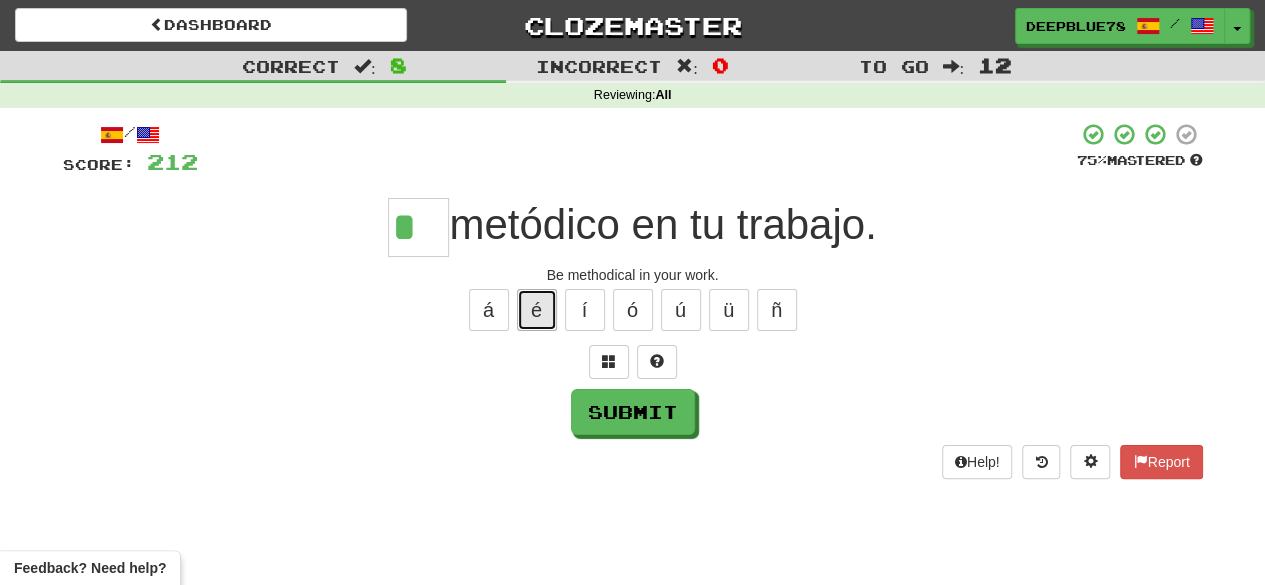 click on "é" at bounding box center (537, 310) 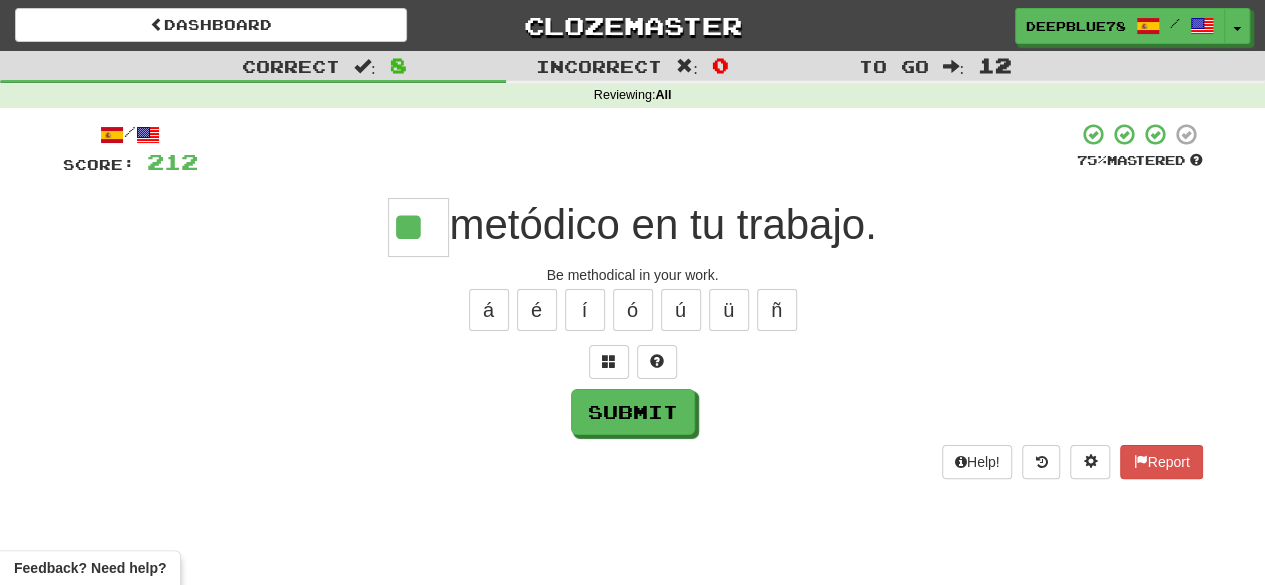 type on "**" 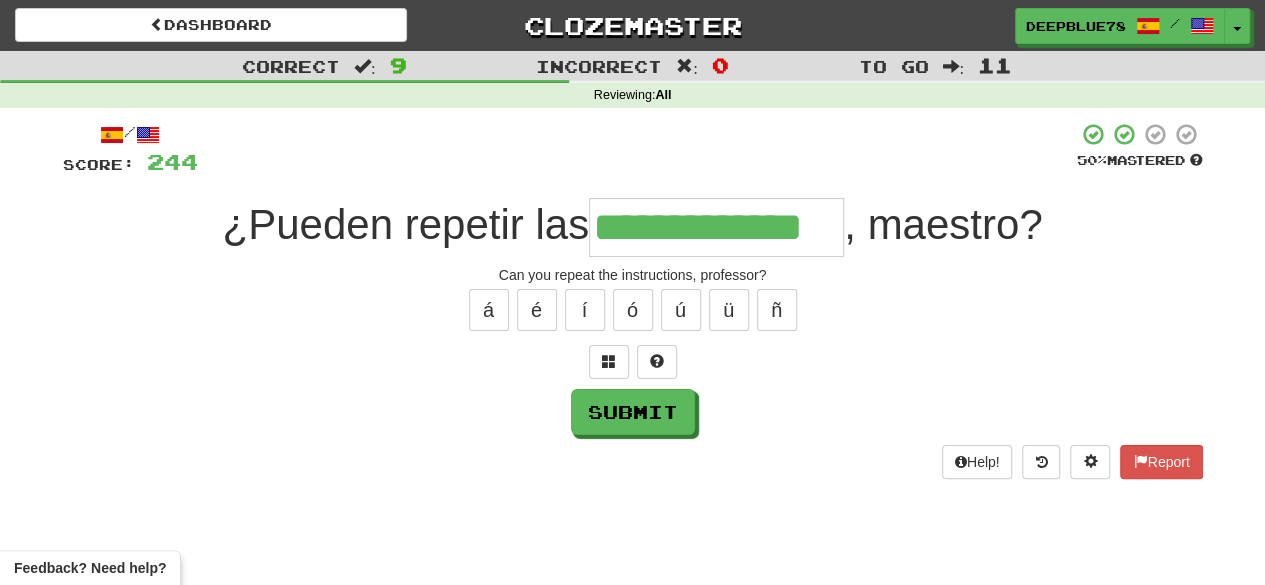 type on "**********" 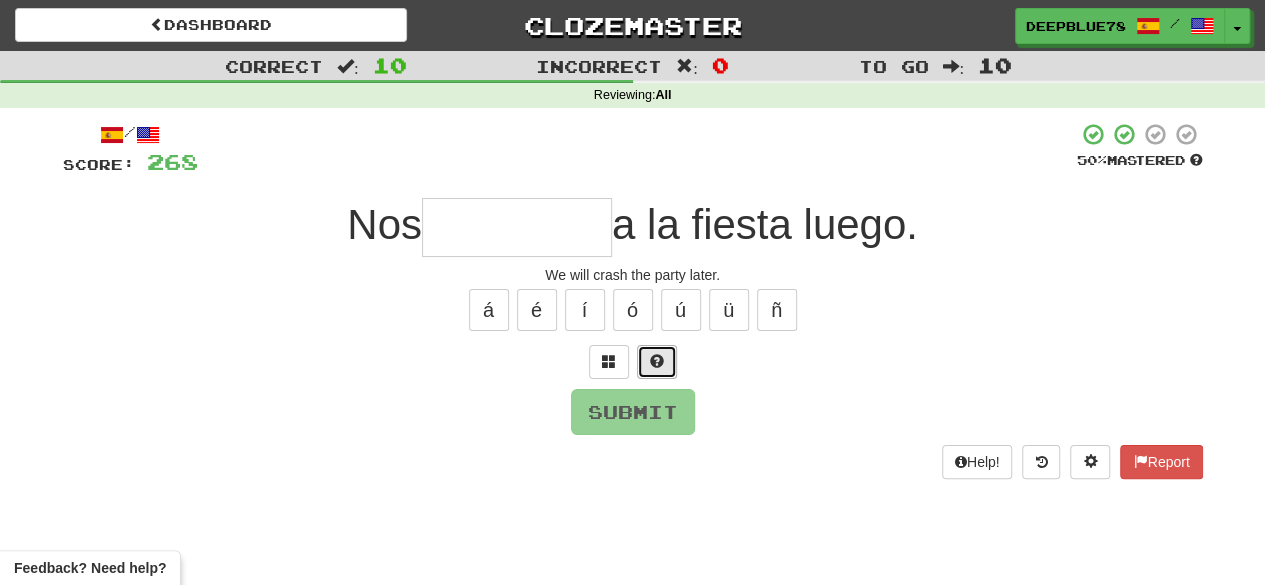 click at bounding box center [657, 362] 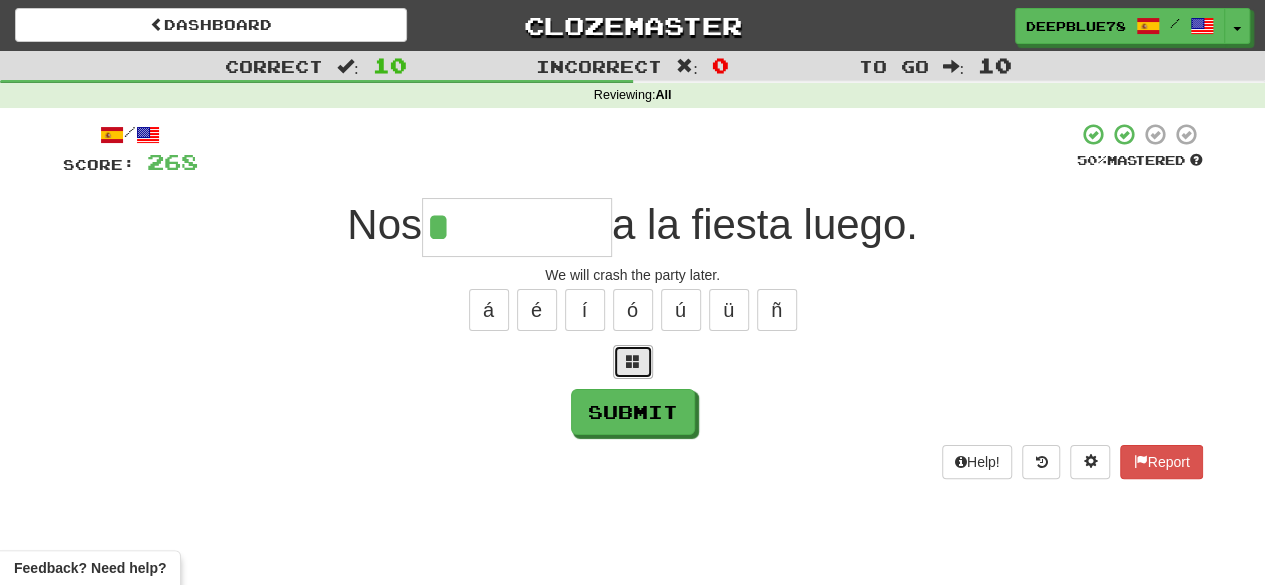 click at bounding box center (633, 362) 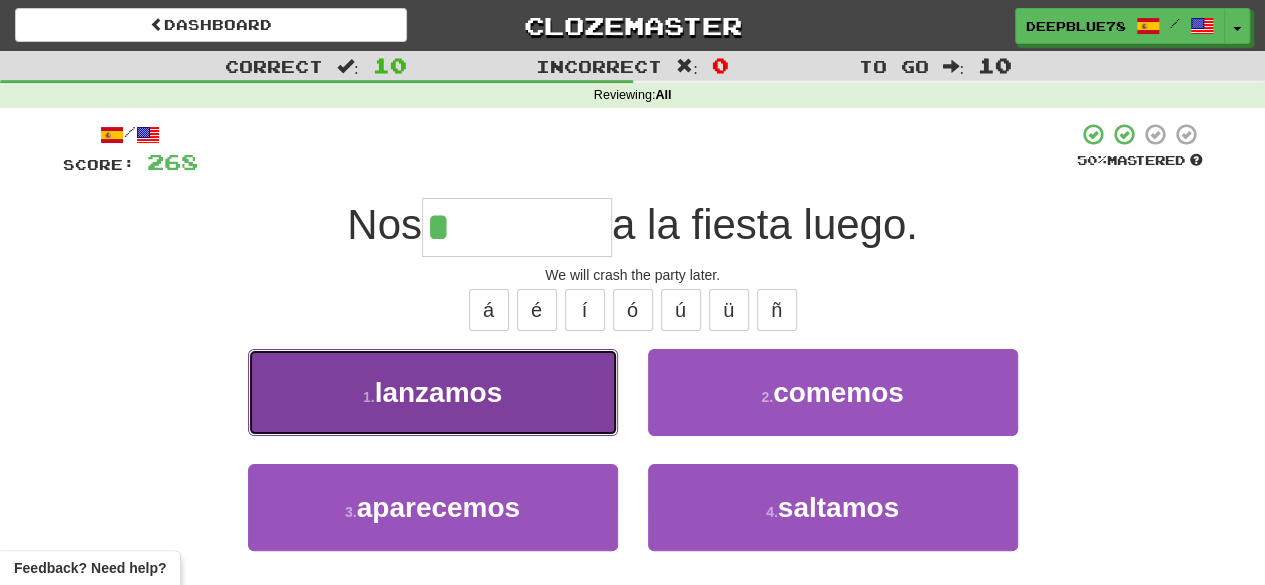 click on "1 .  lanzamos" at bounding box center [433, 392] 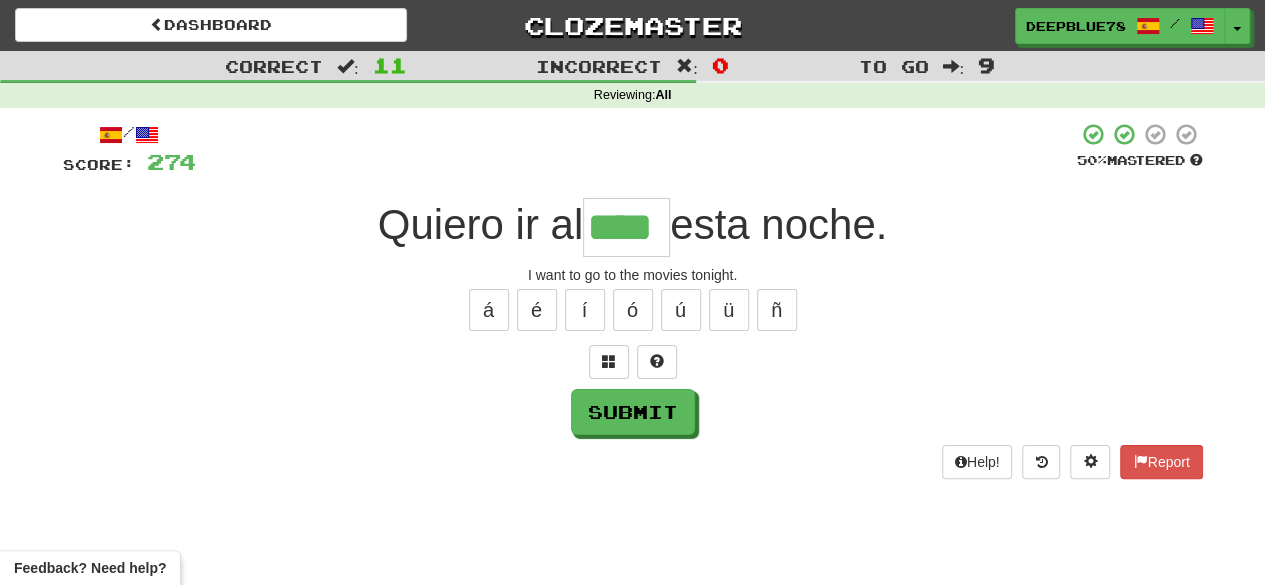 type on "****" 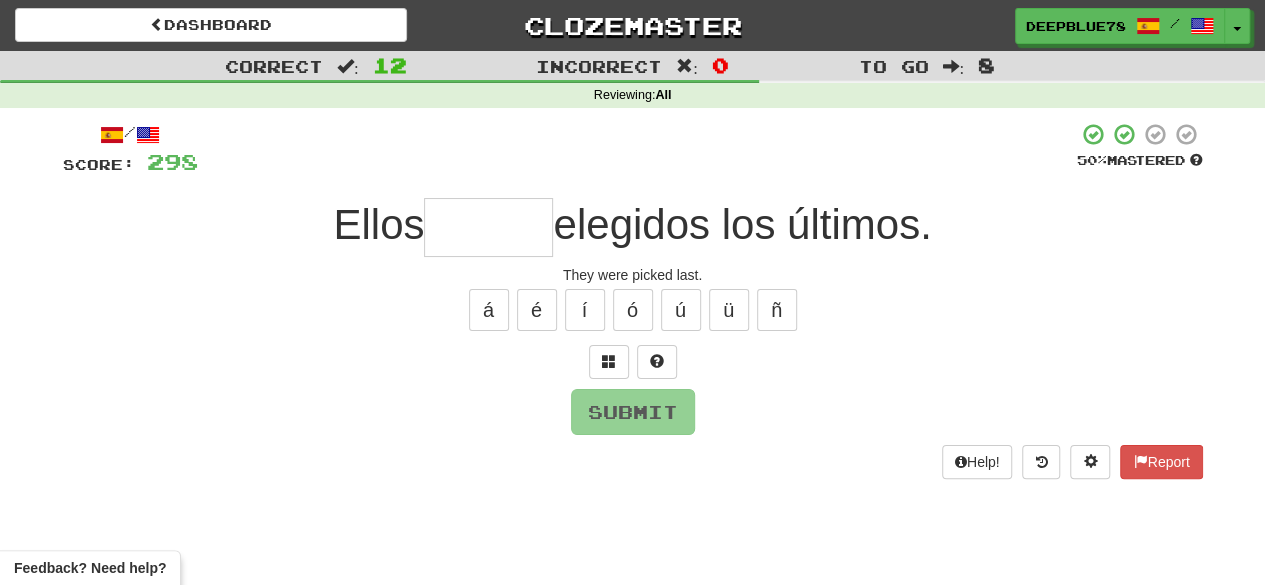 type on "*" 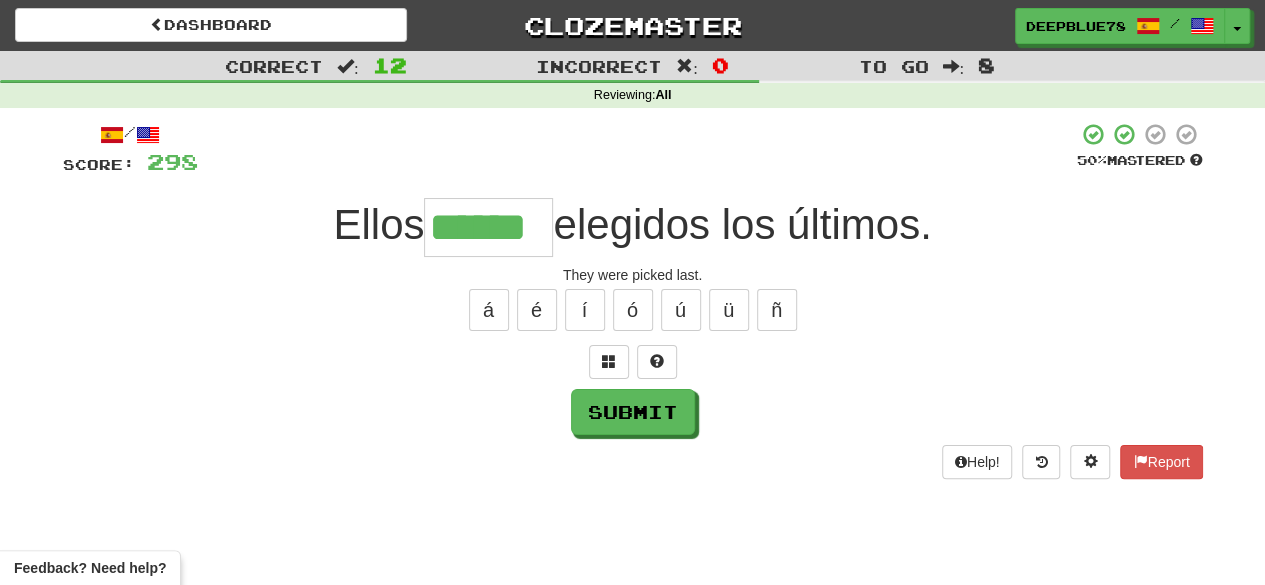 type on "******" 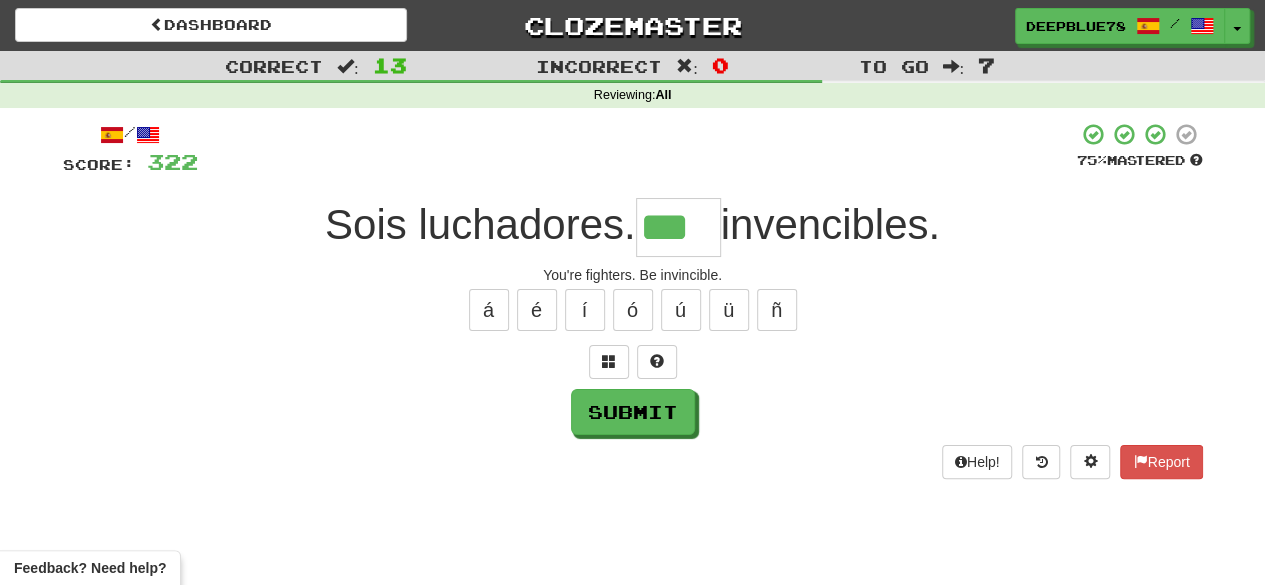 type on "***" 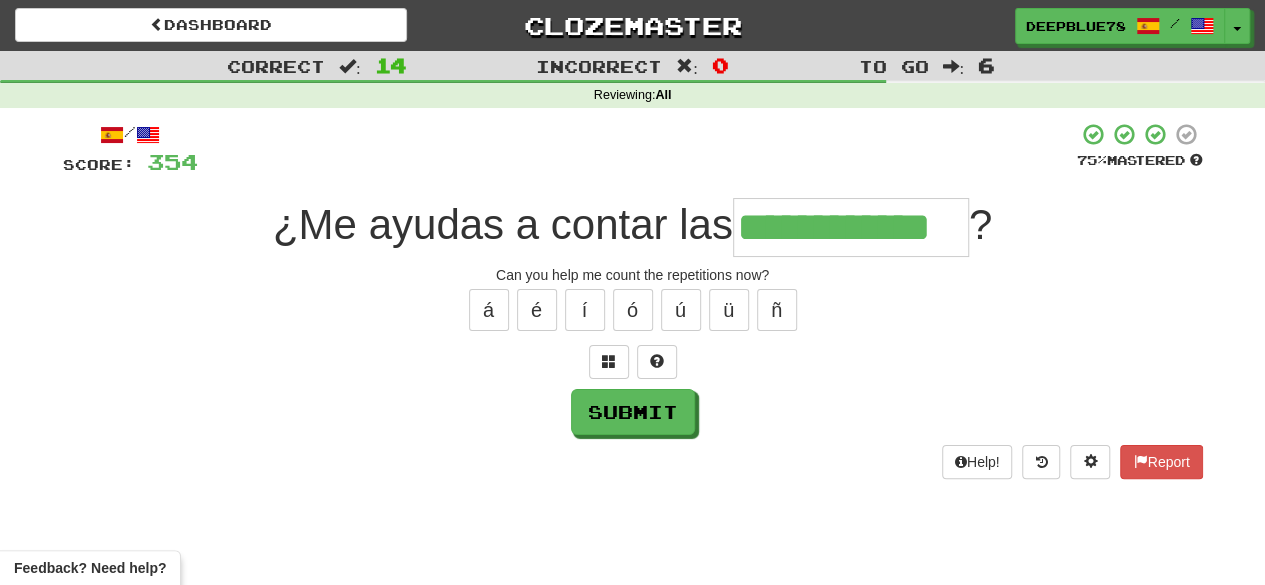 type on "**********" 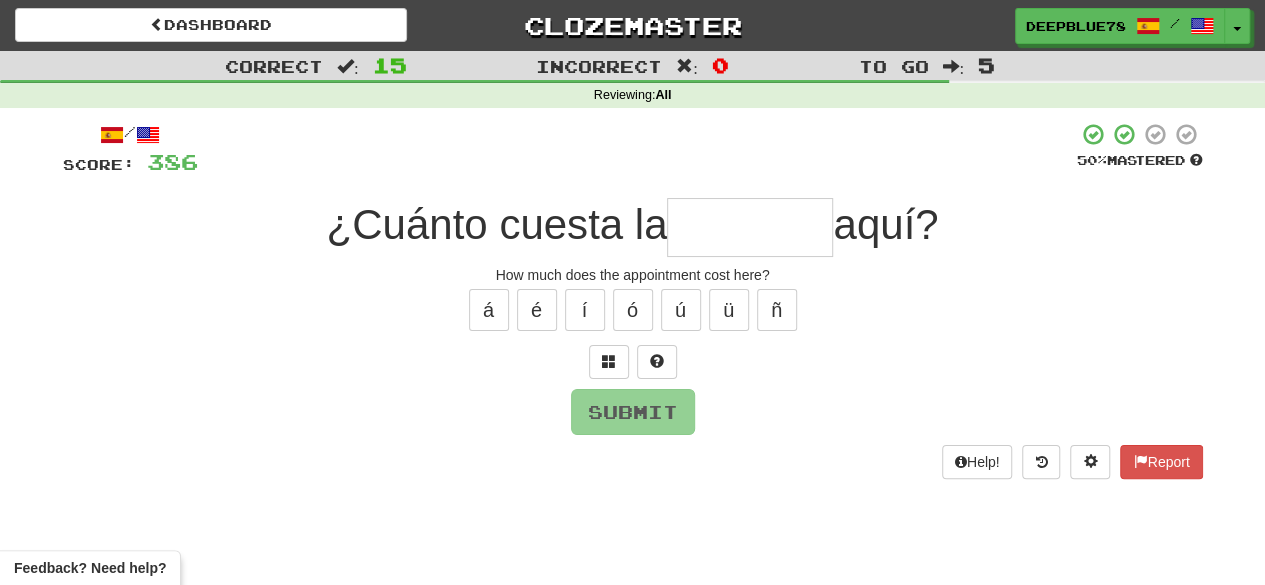 type on "*" 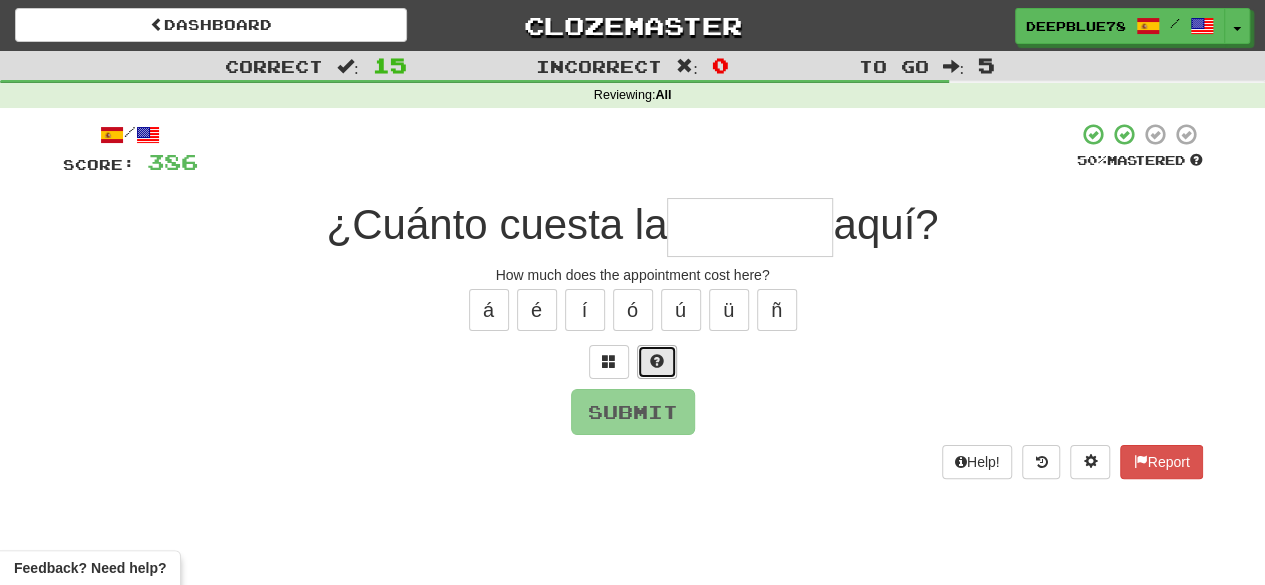 click at bounding box center [657, 361] 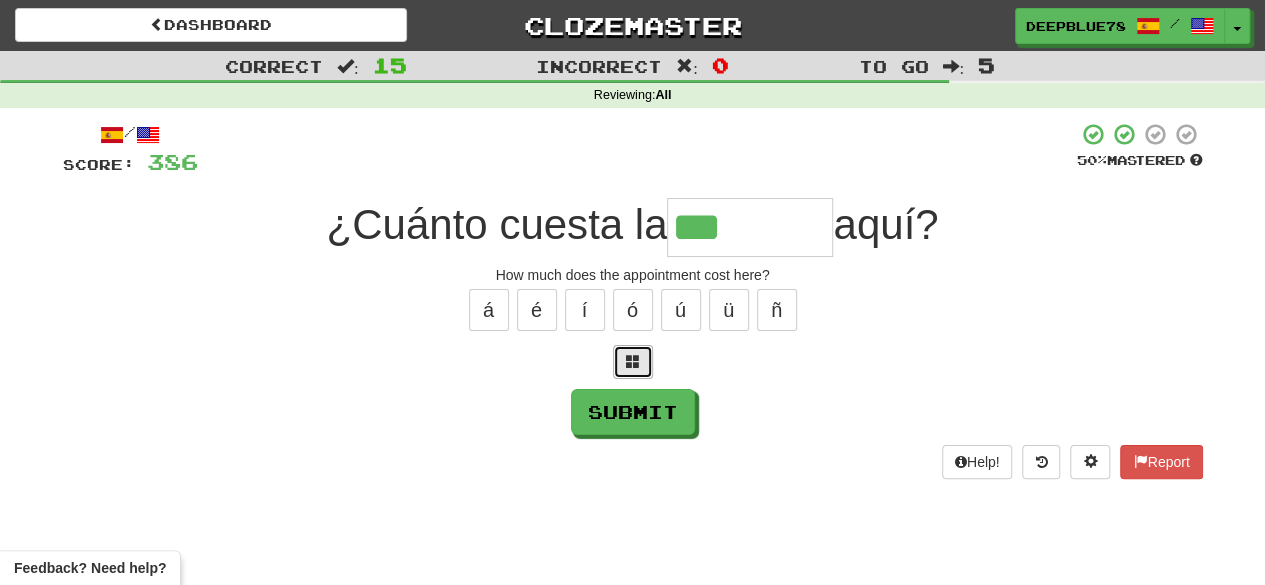 click at bounding box center (633, 361) 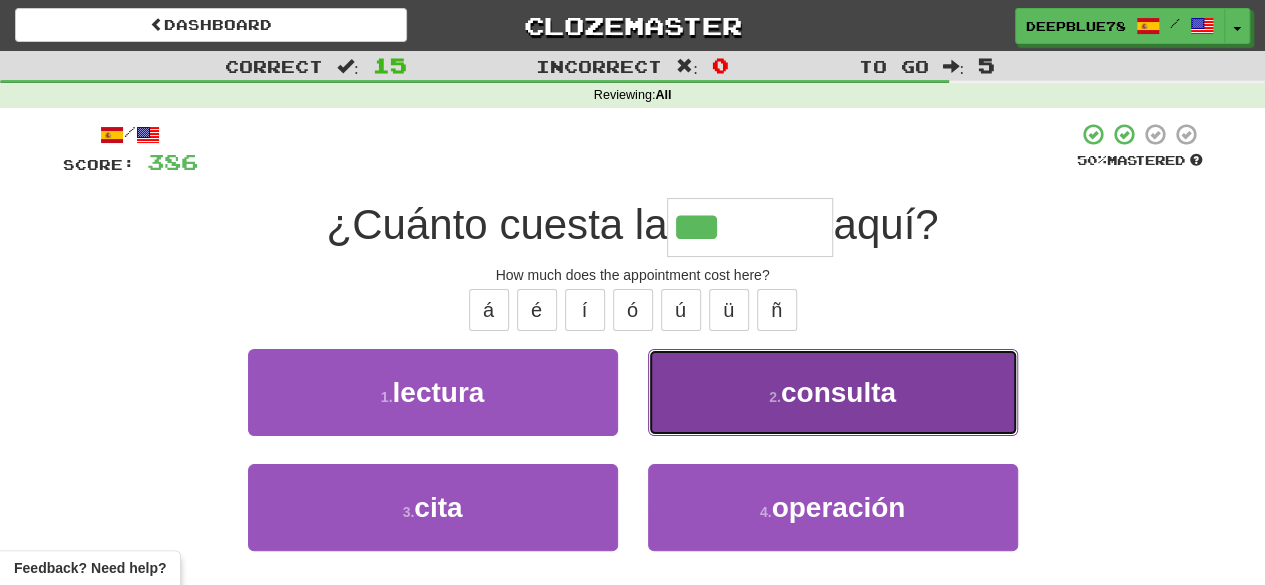 click on "2 .  consulta" at bounding box center [833, 392] 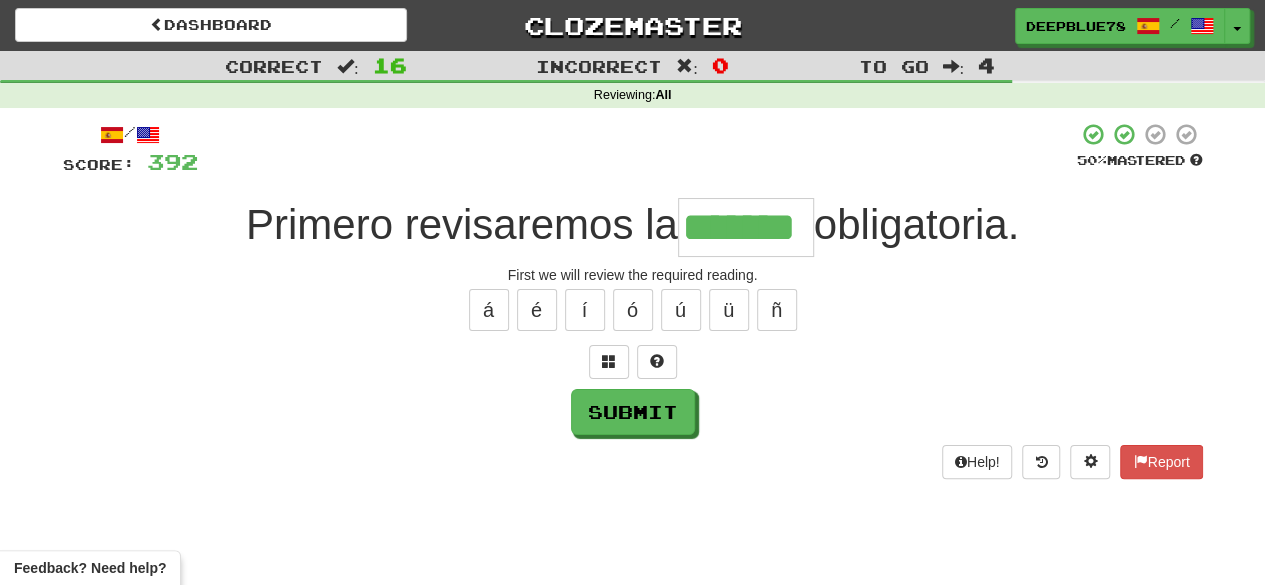 type on "*******" 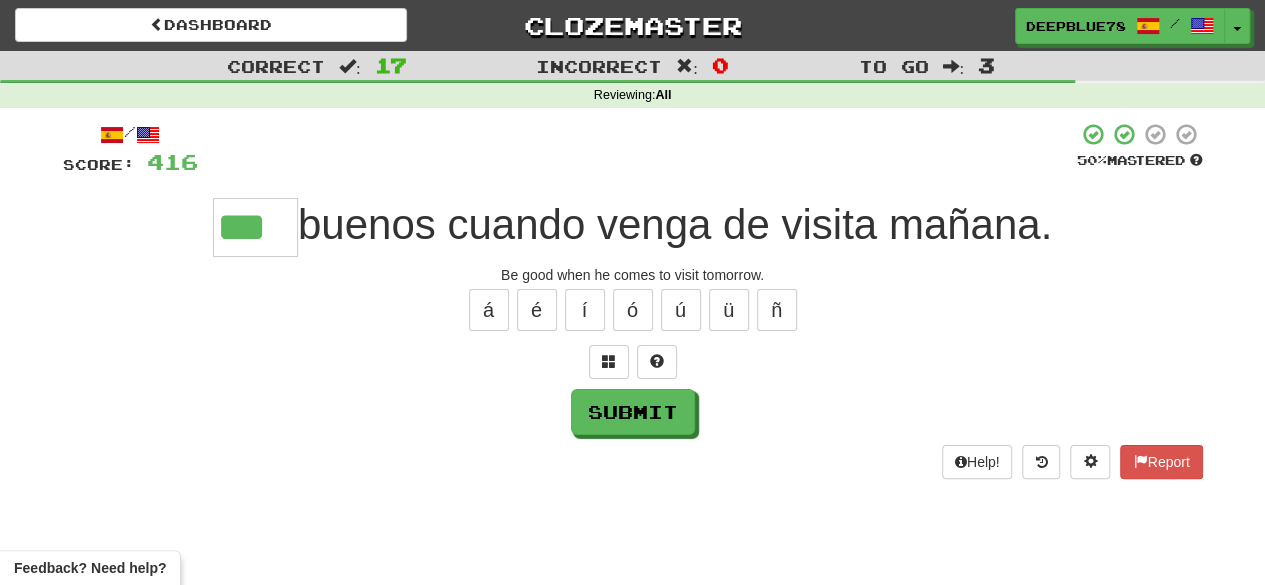 type on "***" 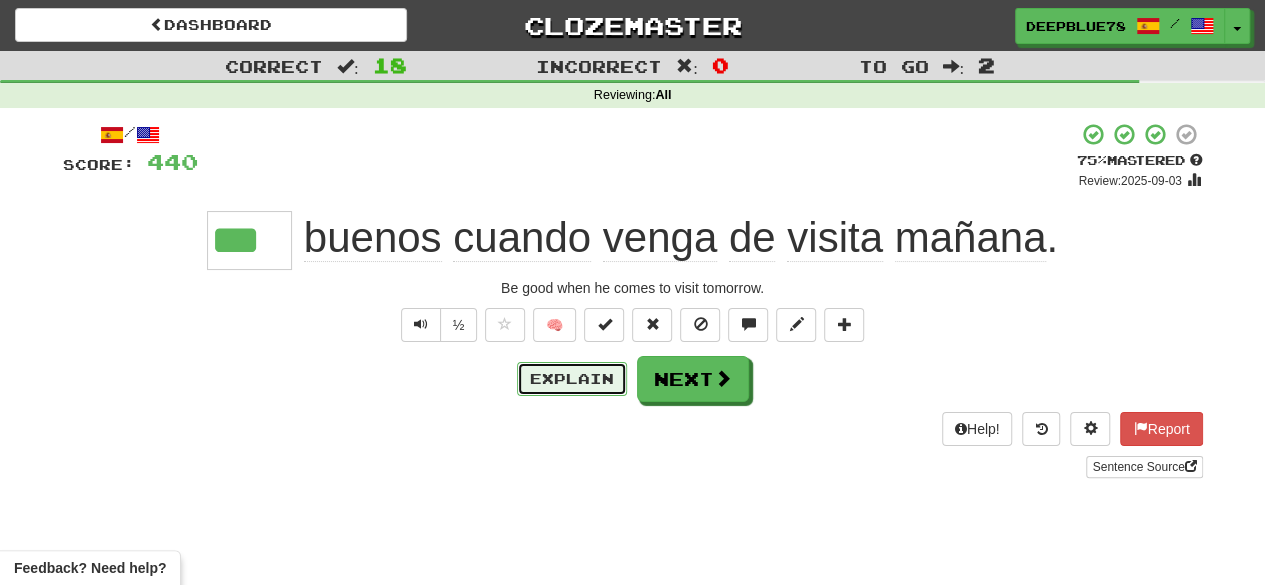 click on "Explain" at bounding box center [572, 379] 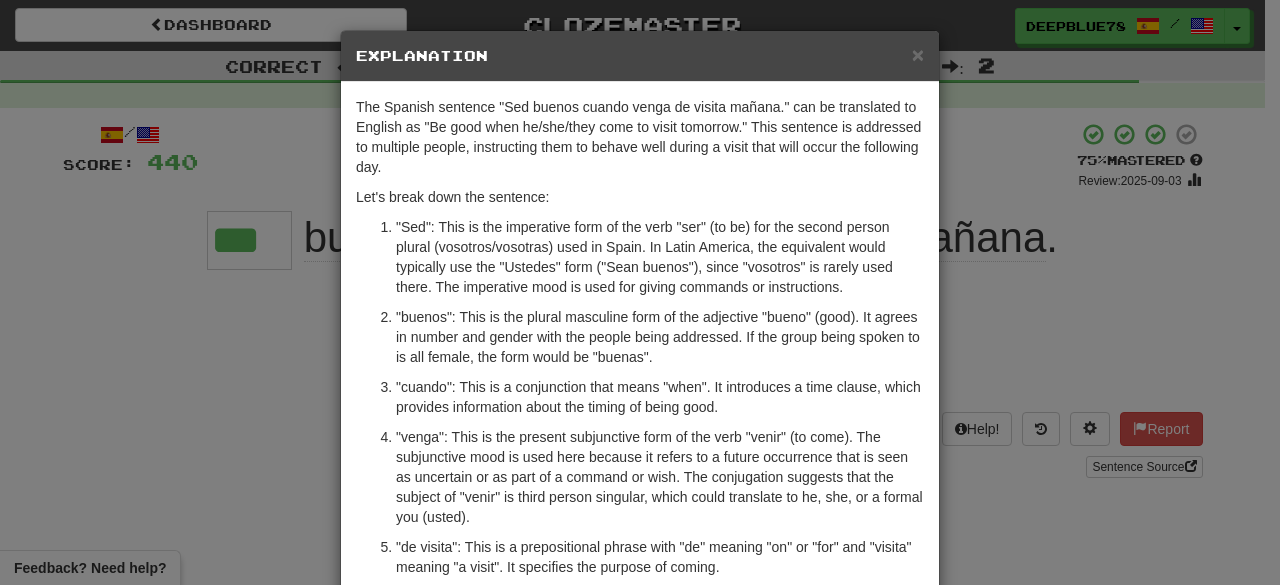 click on "× Explanation The Spanish sentence "Sed buenos cuando venga de visita mañana." can be translated to English as "Be good when he/she/they come to visit tomorrow." This sentence is addressed to multiple people, instructing them to behave well during a visit that will occur the following day.
Let's break down the sentence:
"Sed": This is the imperative form of the verb "ser" (to be) for the second person plural (vosotros/vosotras) used in Spain. In Latin America, the equivalent would typically use the "Ustedes" form ("Sean buenos"), since "vosotros" is rarely used there. The imperative mood is used for giving commands or instructions.
"buenos": This is the plural masculine form of the adjective "bueno" (good). It agrees in number and gender with the people being addressed. If the group being spoken to is all female, the form would be "buenas".
"cuando": This is a conjunction that means "when". It introduces a time clause, which provides information about the timing of being good." at bounding box center [640, 292] 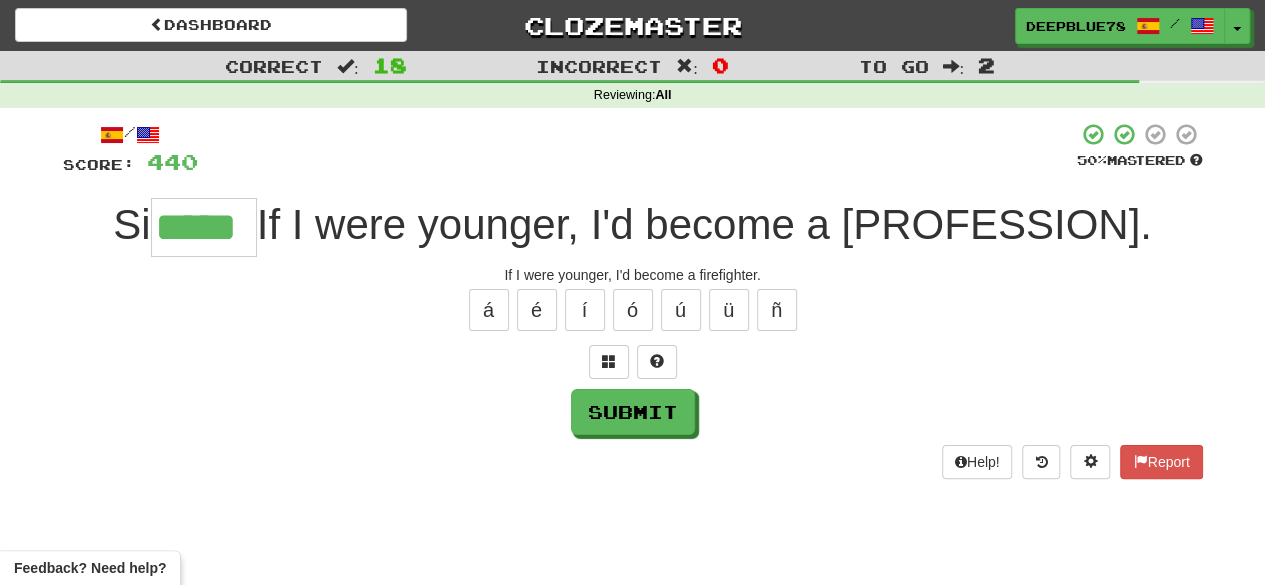 type on "*****" 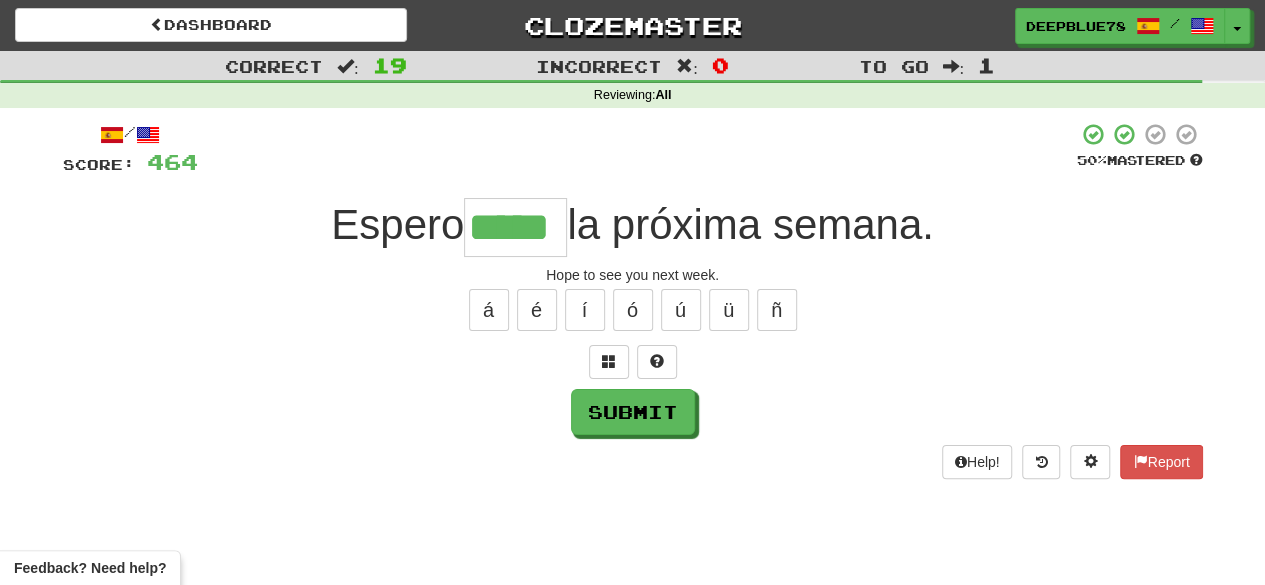 type on "*****" 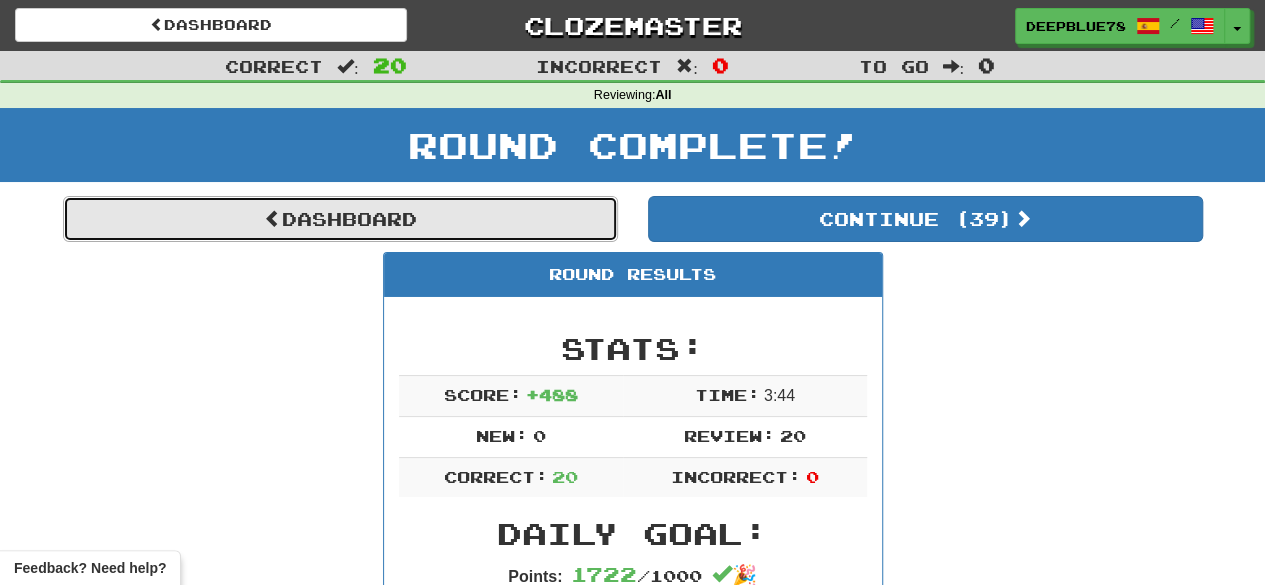 click on "Dashboard" at bounding box center (340, 219) 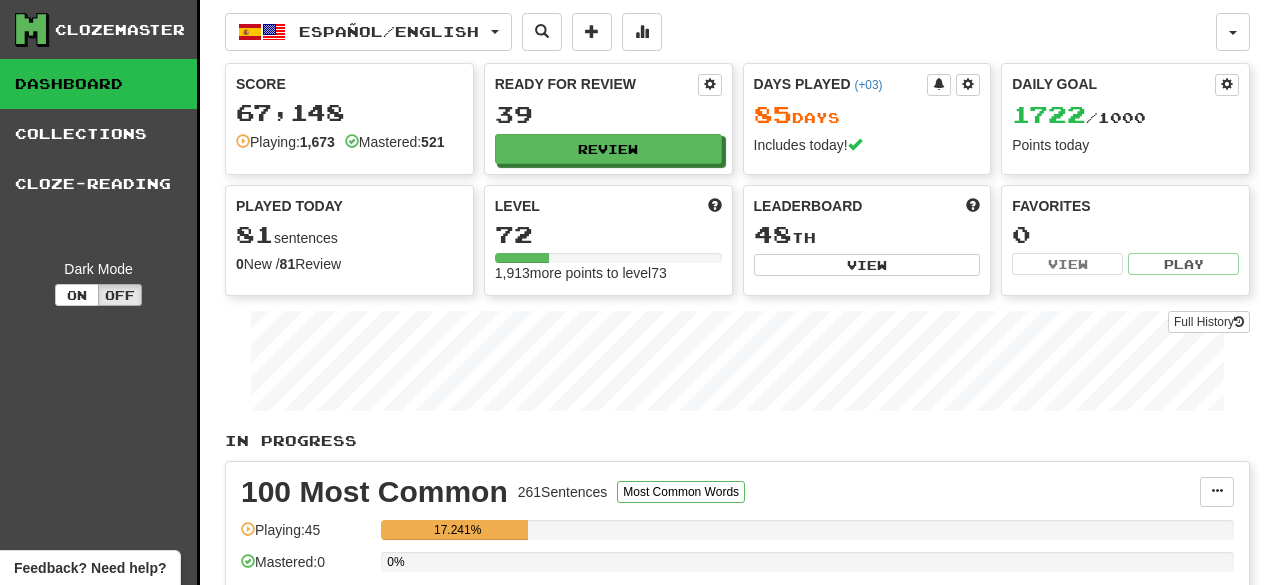 scroll, scrollTop: 0, scrollLeft: 0, axis: both 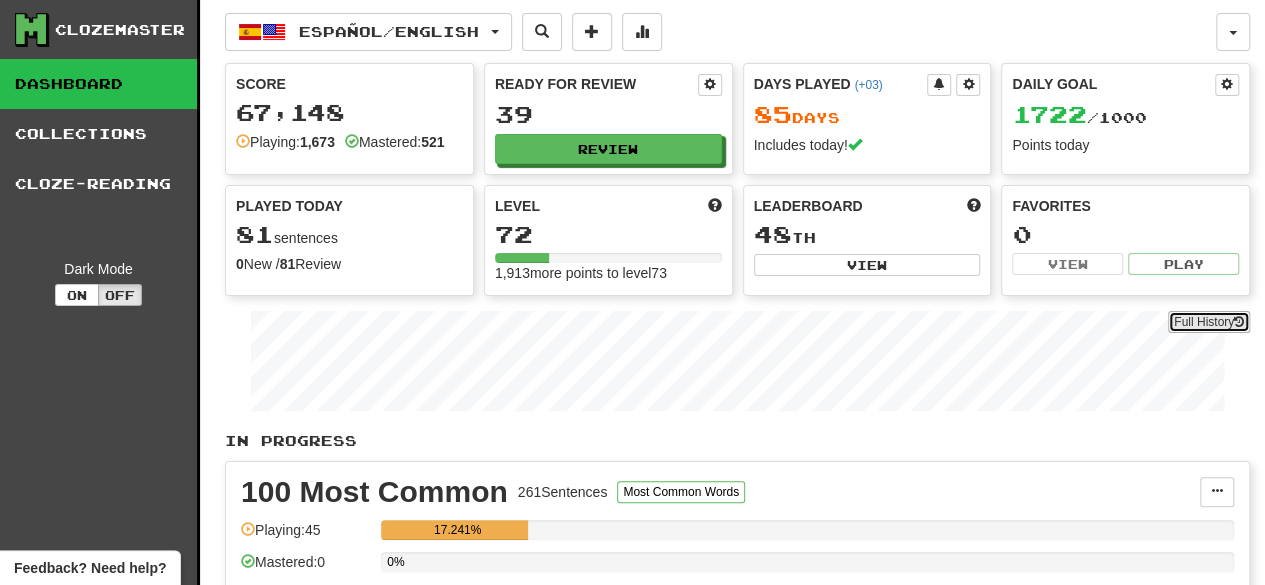 click on "Full History" at bounding box center [1209, 322] 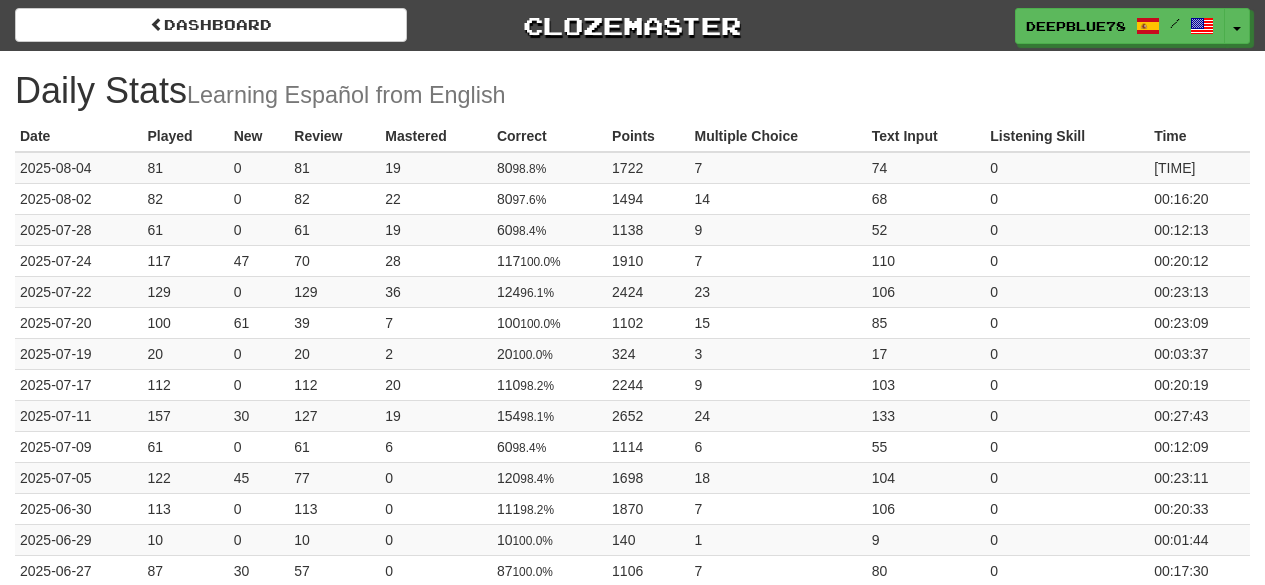 scroll, scrollTop: 0, scrollLeft: 0, axis: both 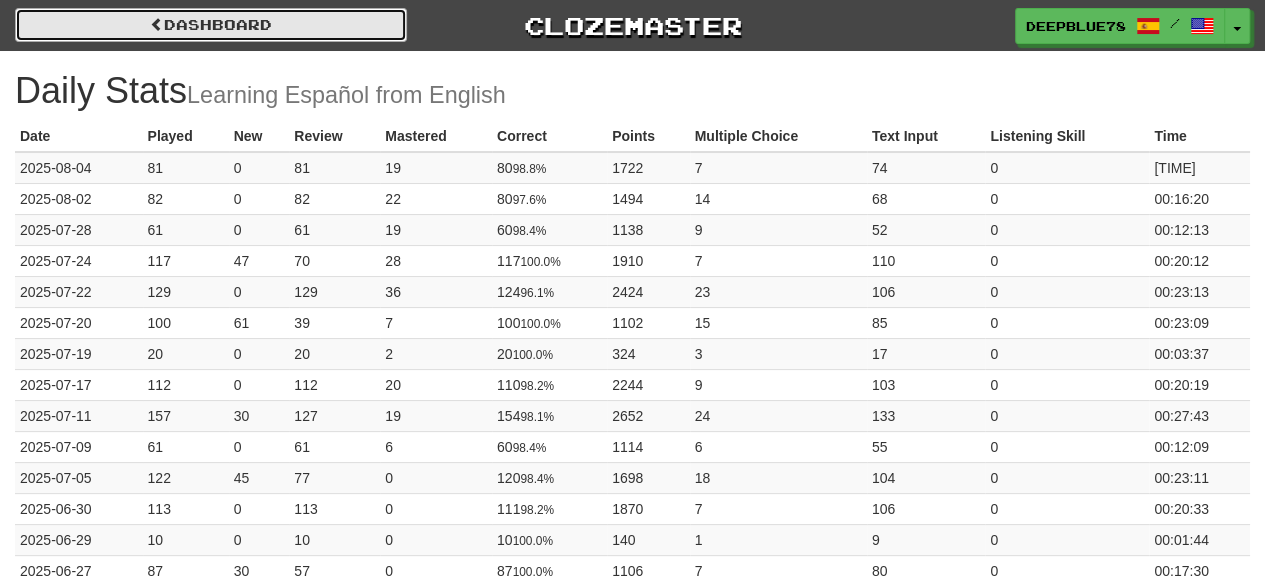 click on "Dashboard" at bounding box center (211, 25) 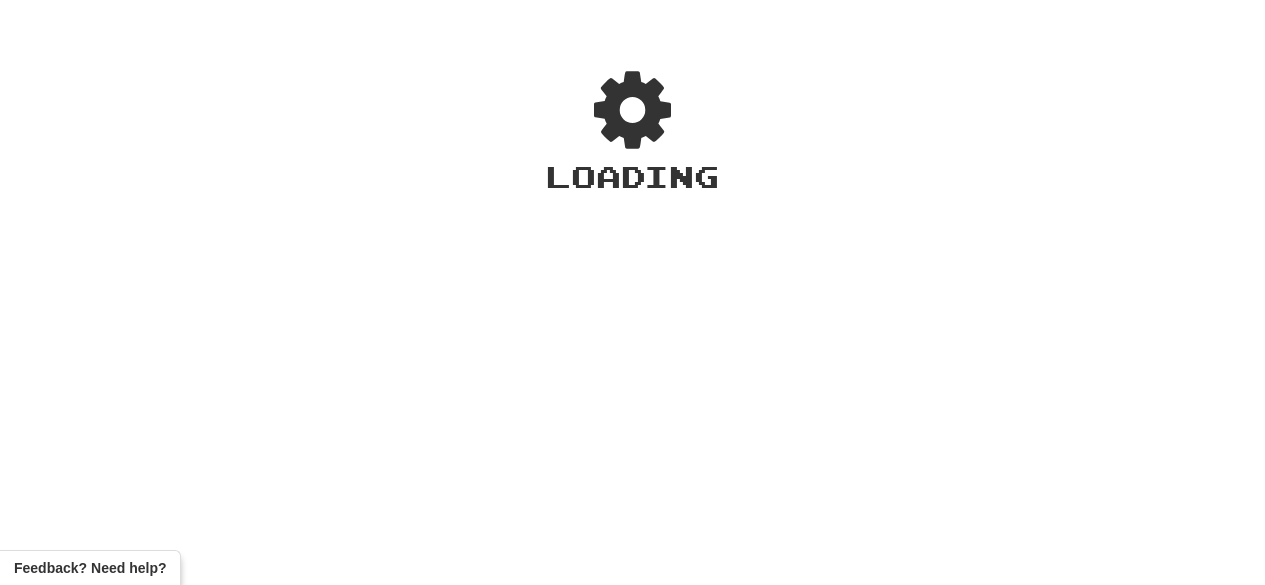 scroll, scrollTop: 0, scrollLeft: 0, axis: both 